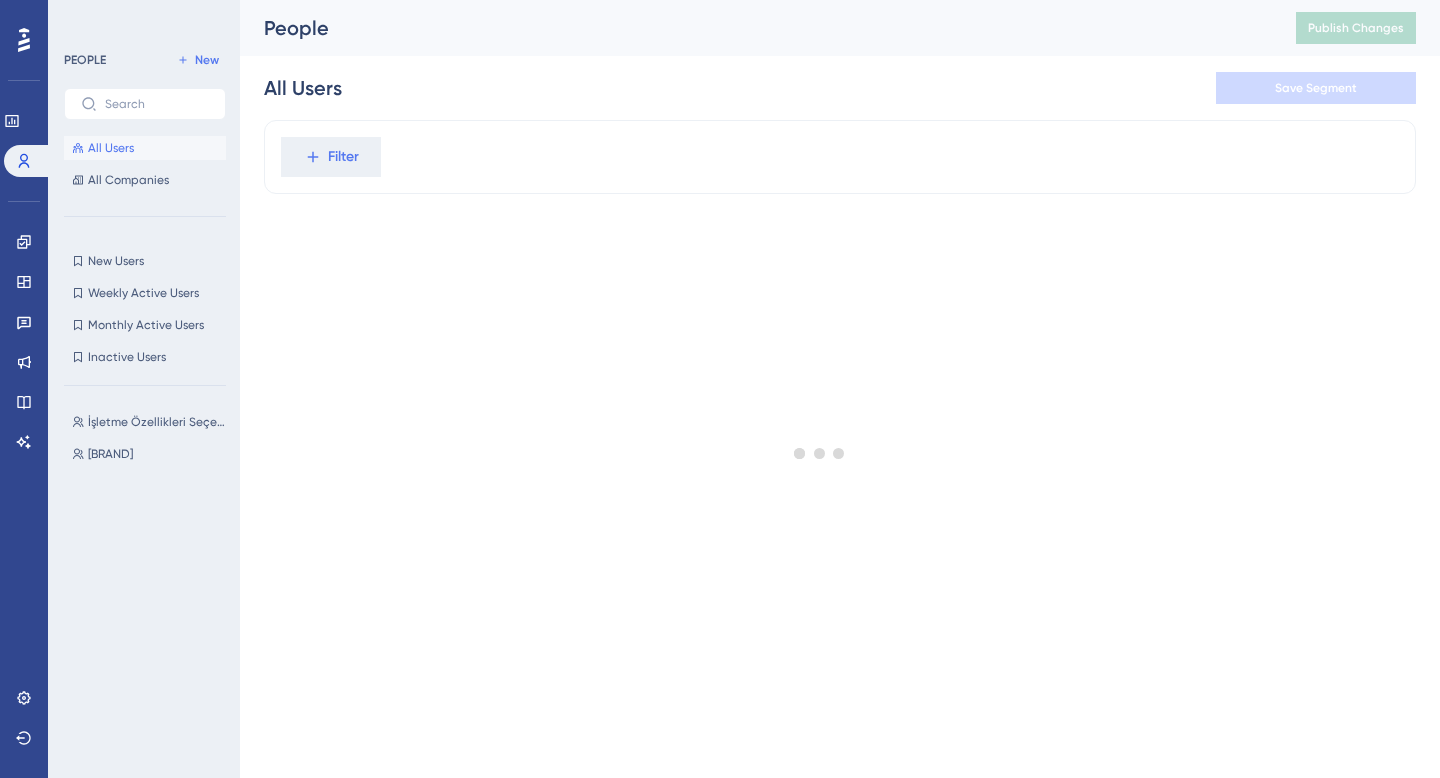scroll, scrollTop: 0, scrollLeft: 0, axis: both 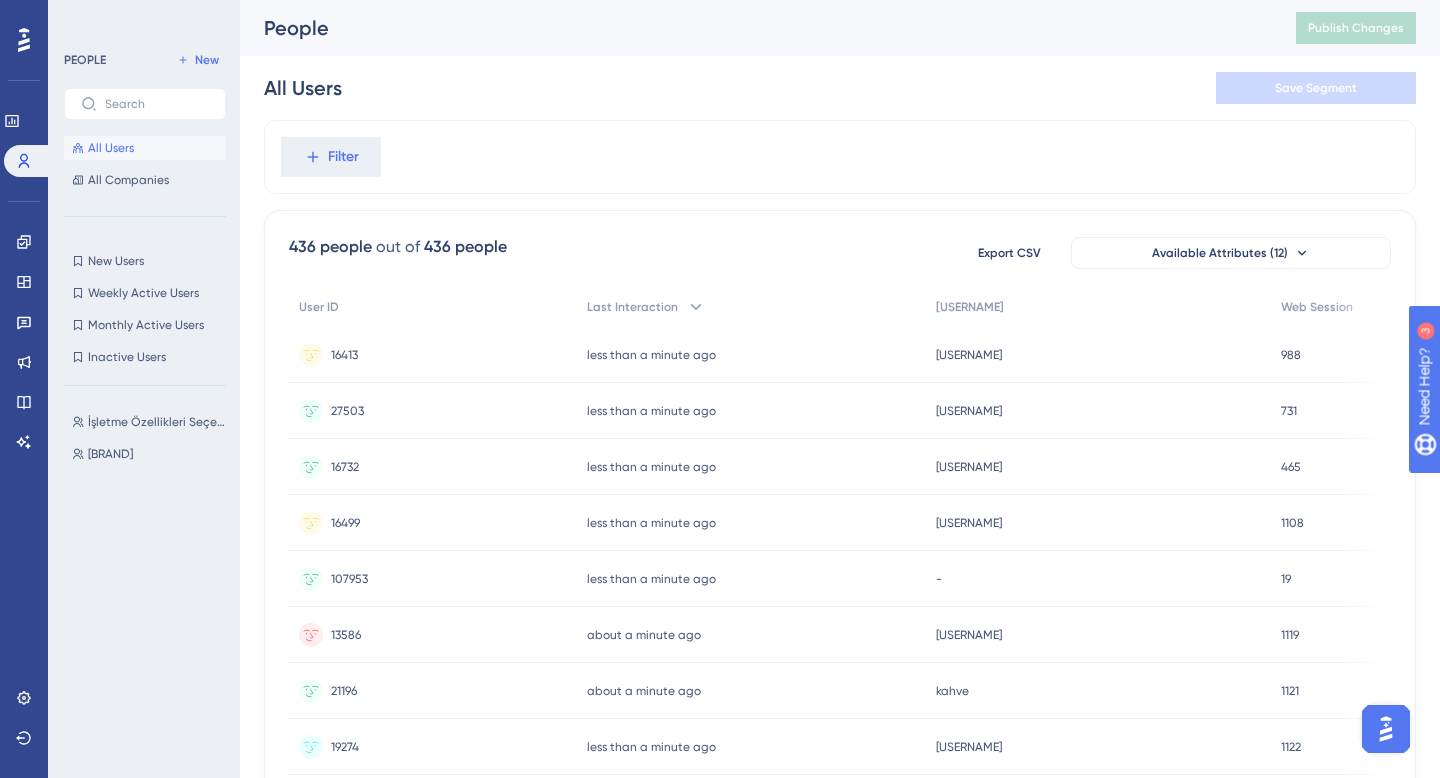 click at bounding box center [1386, 729] 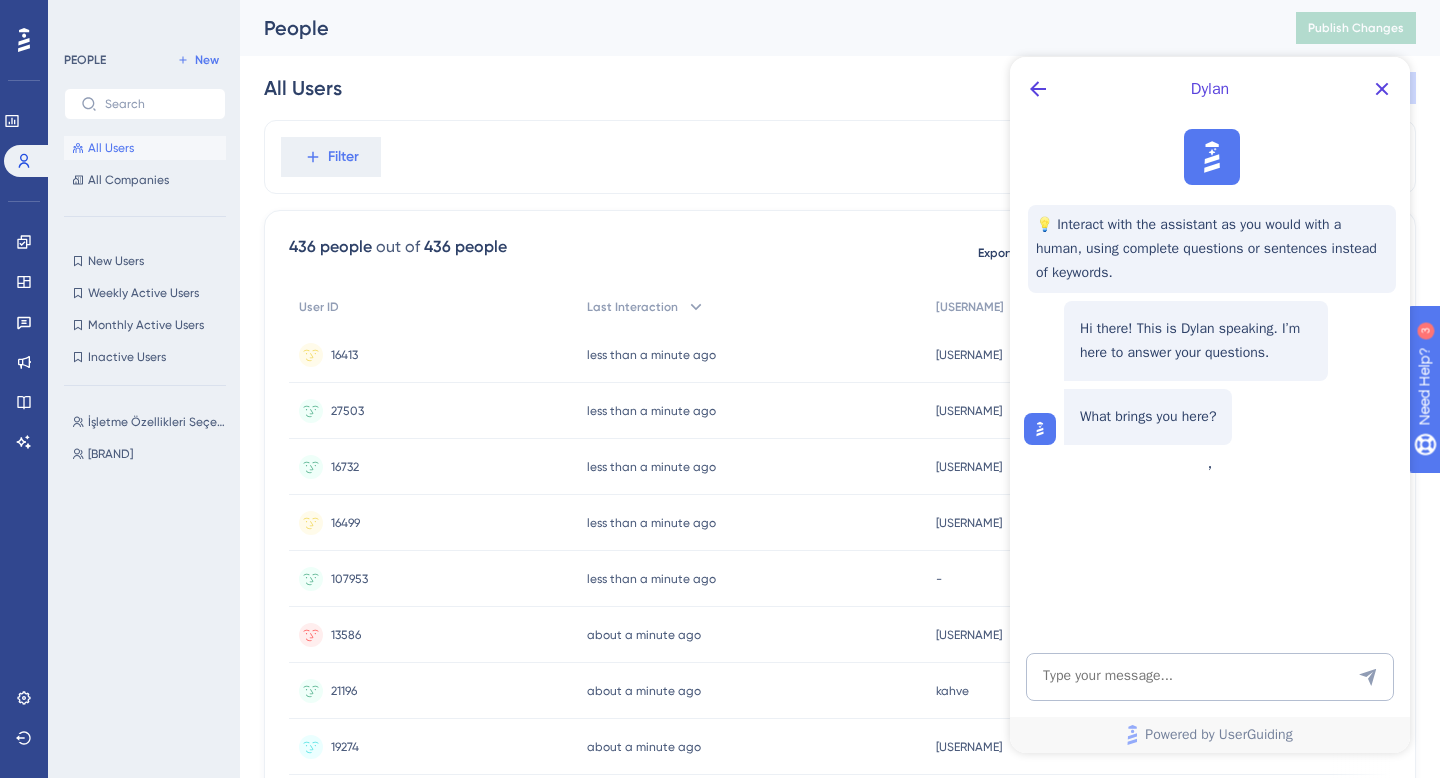 scroll, scrollTop: 0, scrollLeft: 0, axis: both 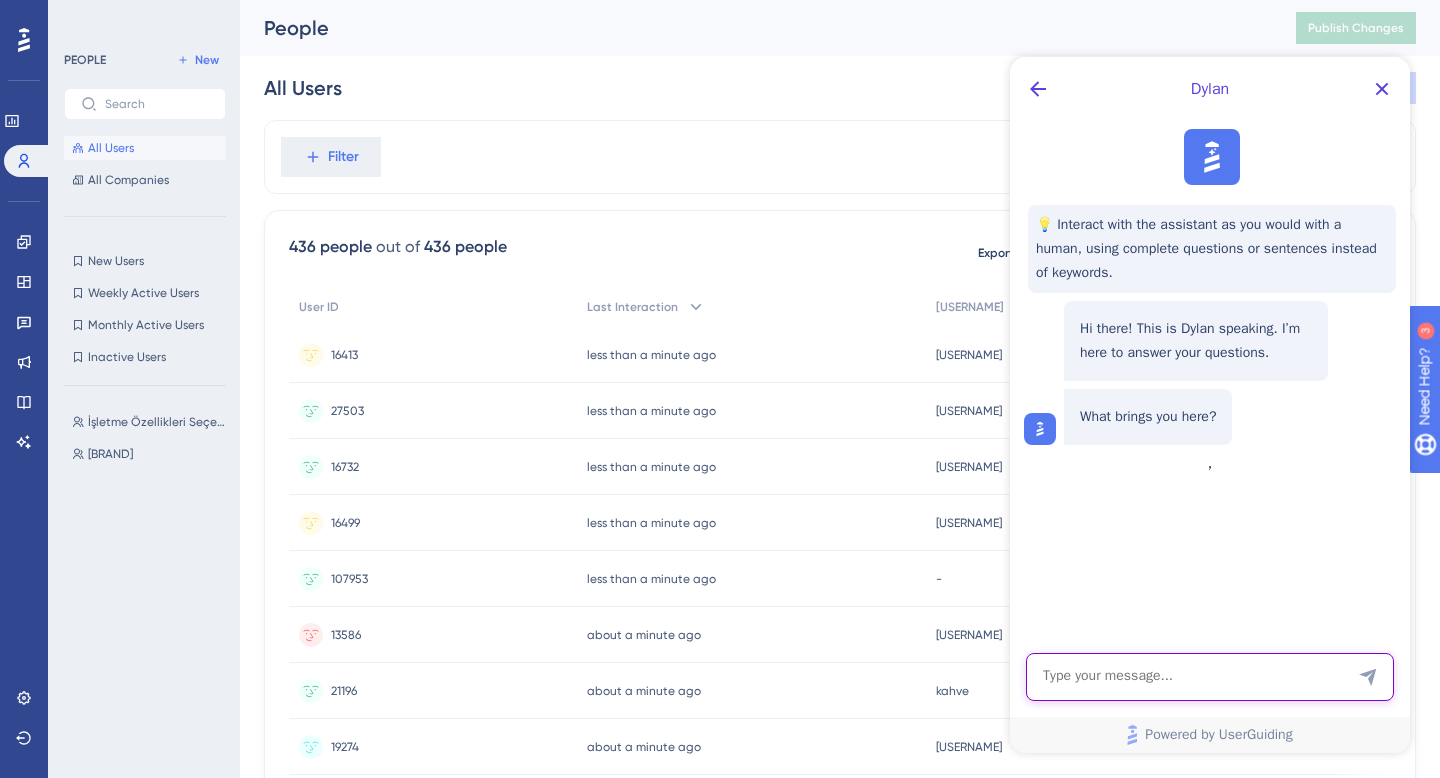 click at bounding box center [1210, 677] 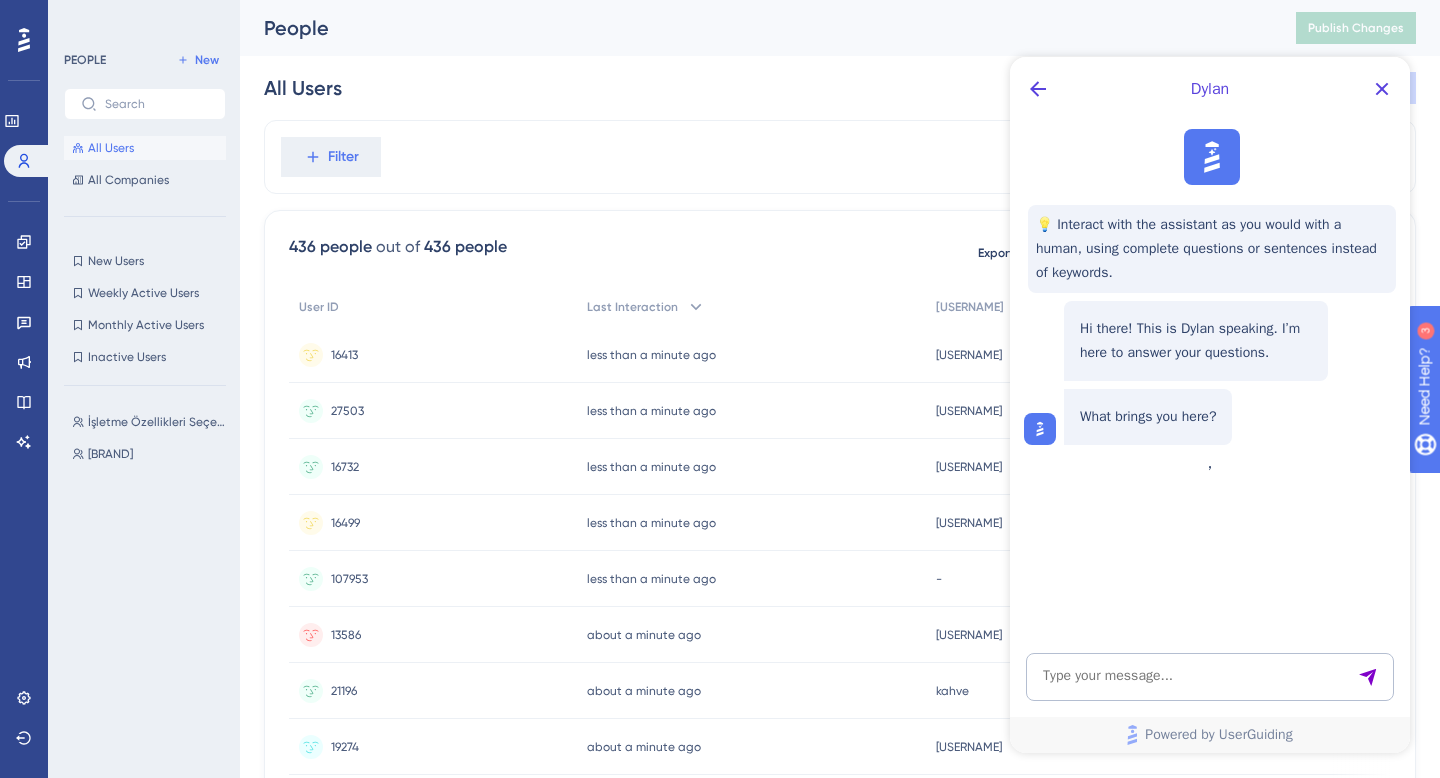click on "Dylan" at bounding box center [1210, 89] 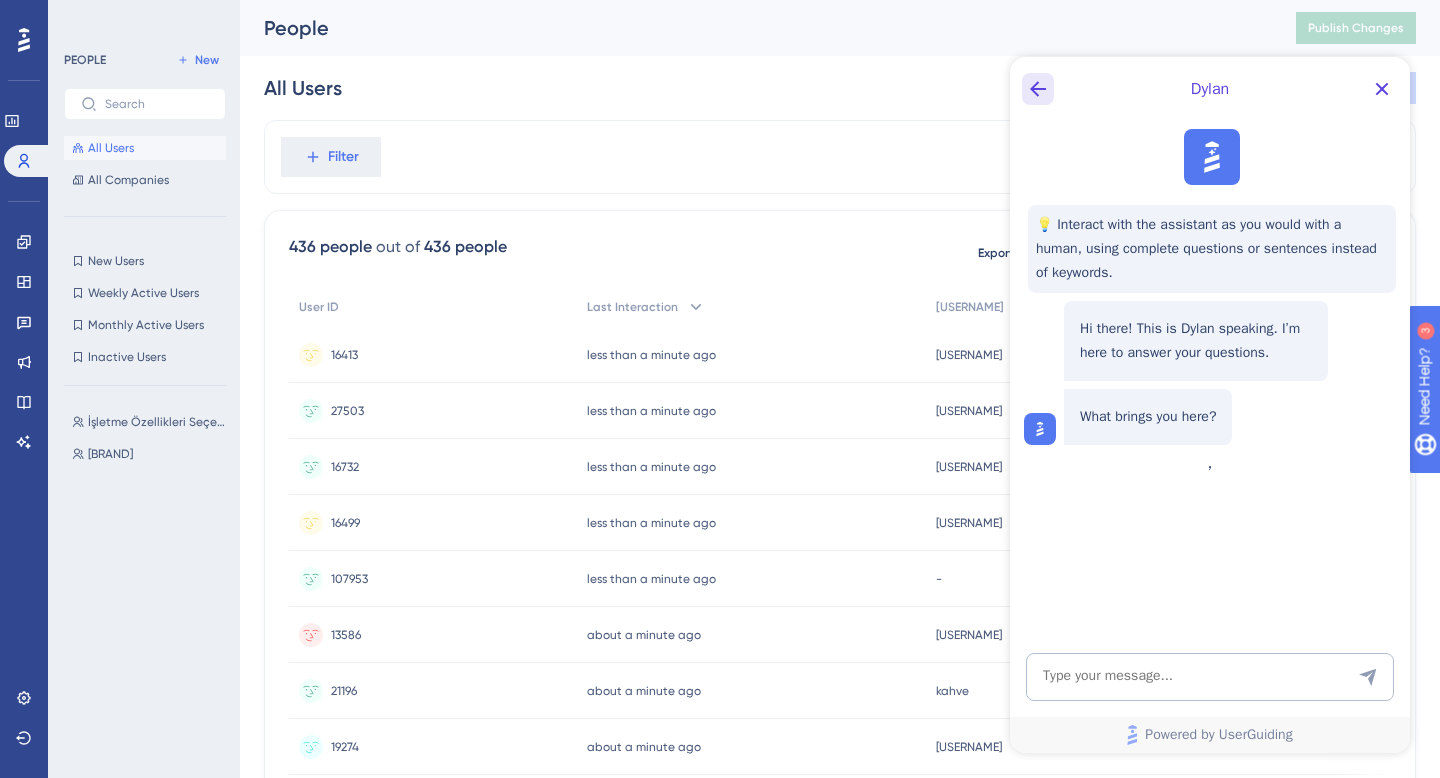 click 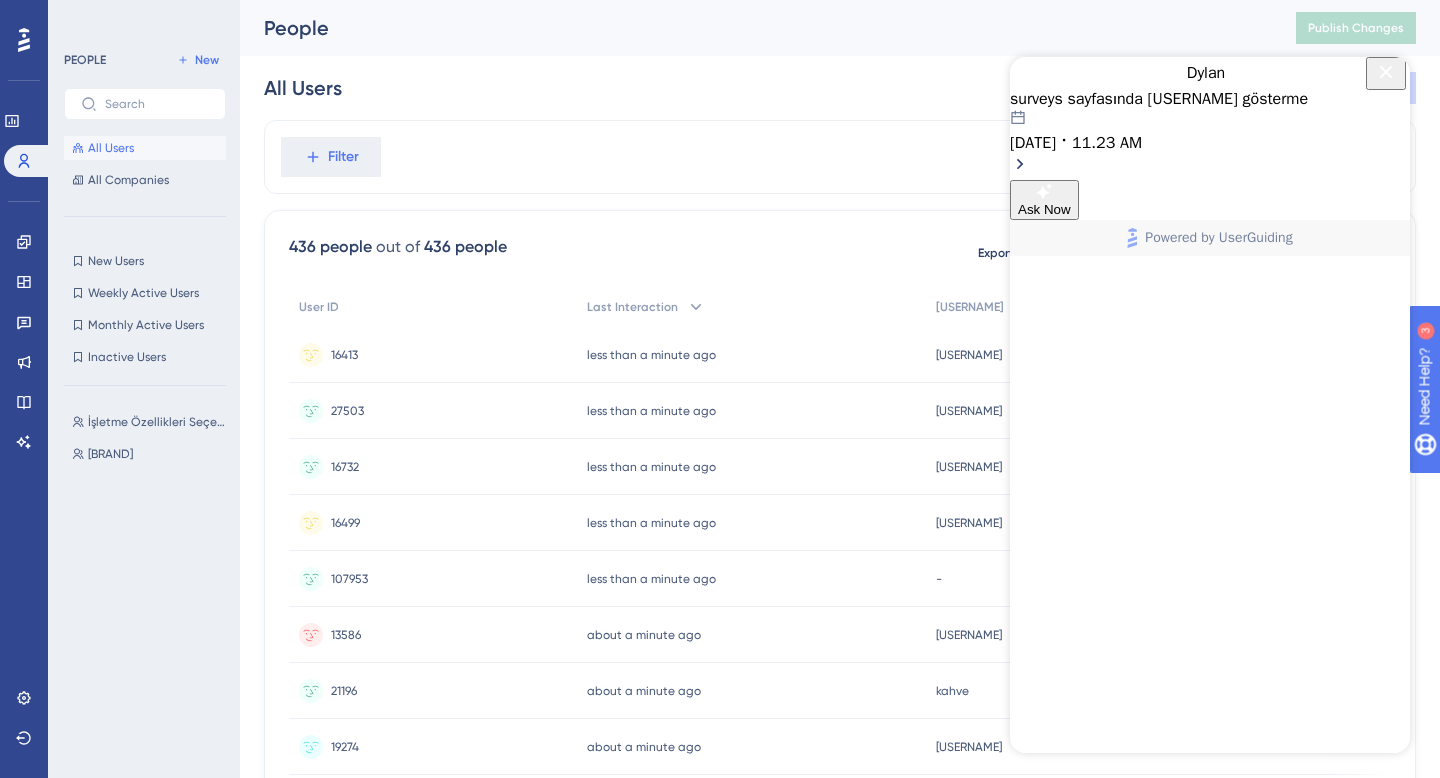 click 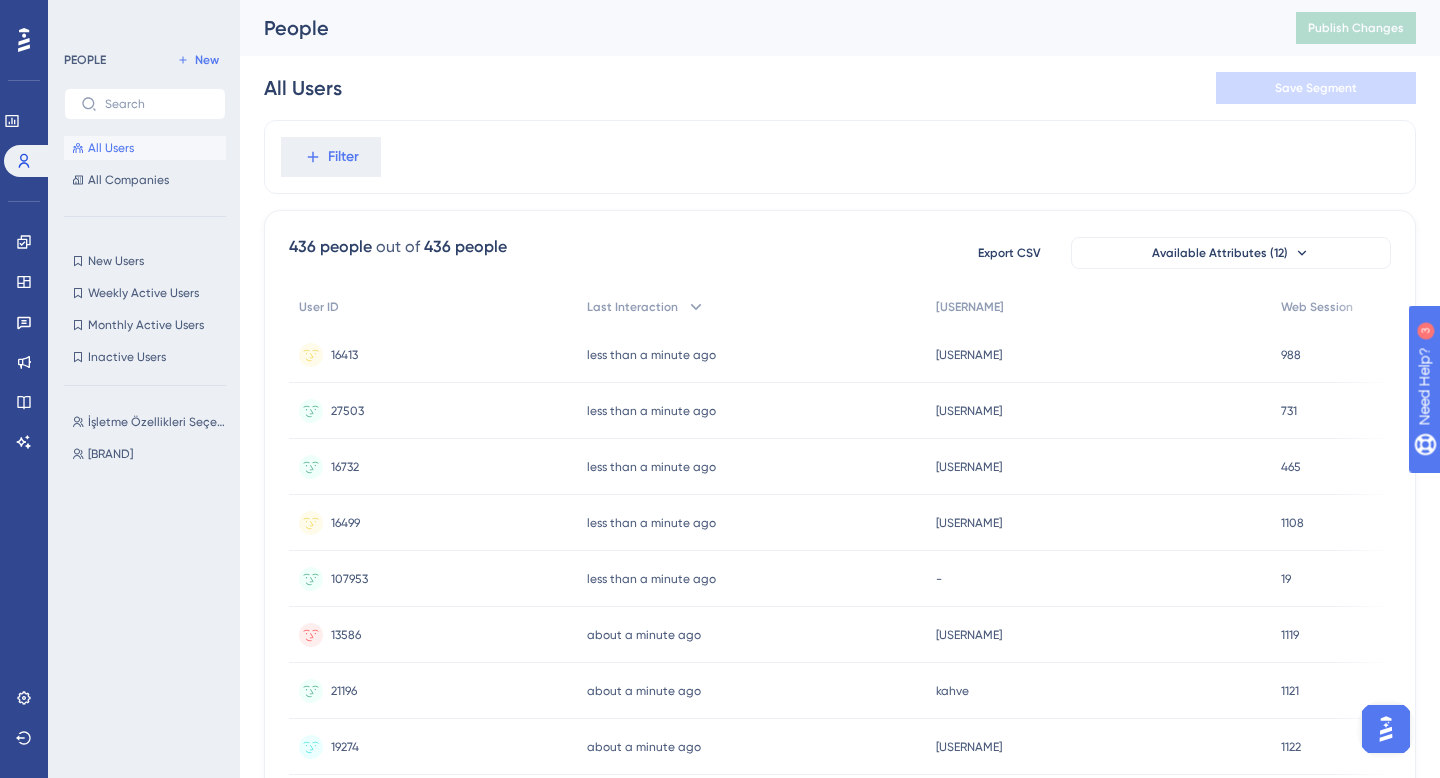scroll, scrollTop: 0, scrollLeft: 0, axis: both 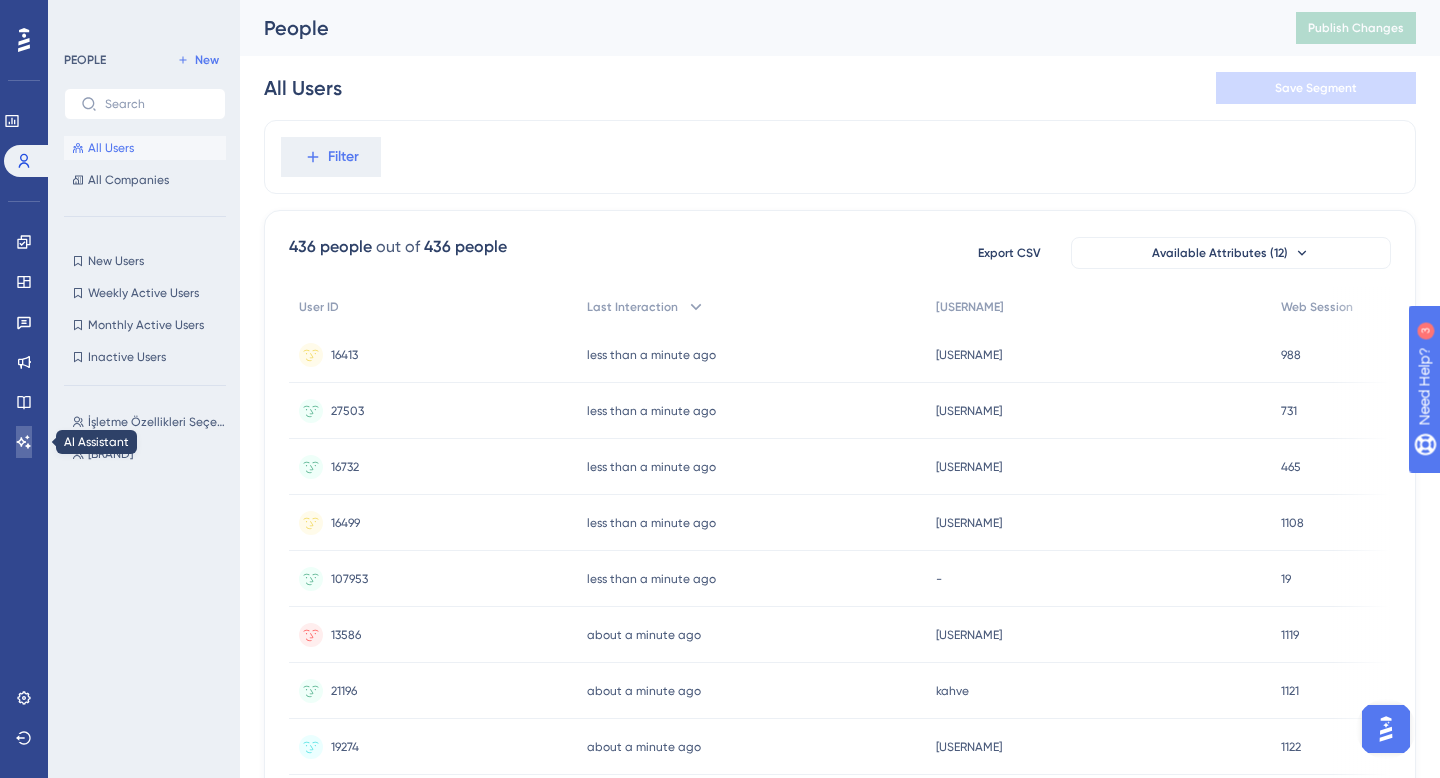 click 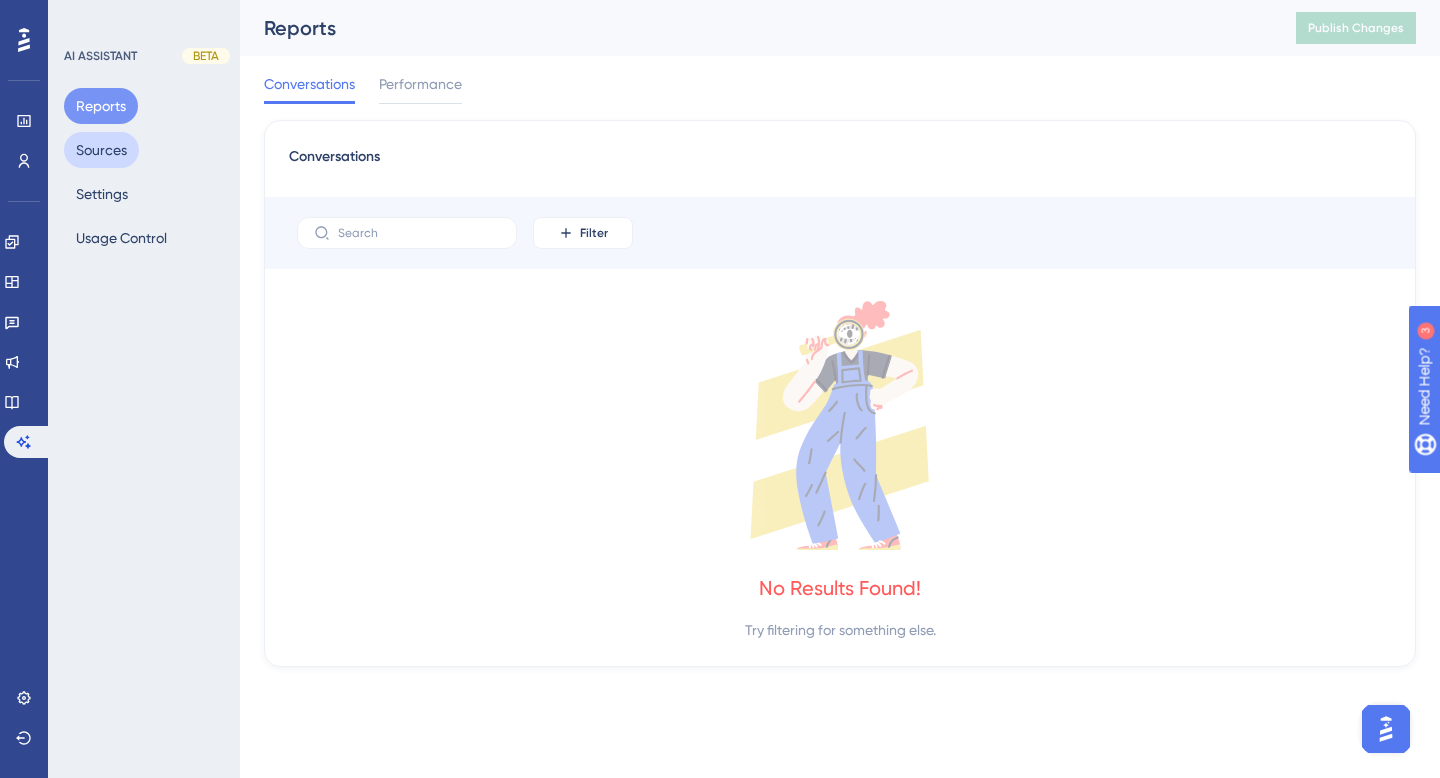 click on "Sources" at bounding box center (101, 150) 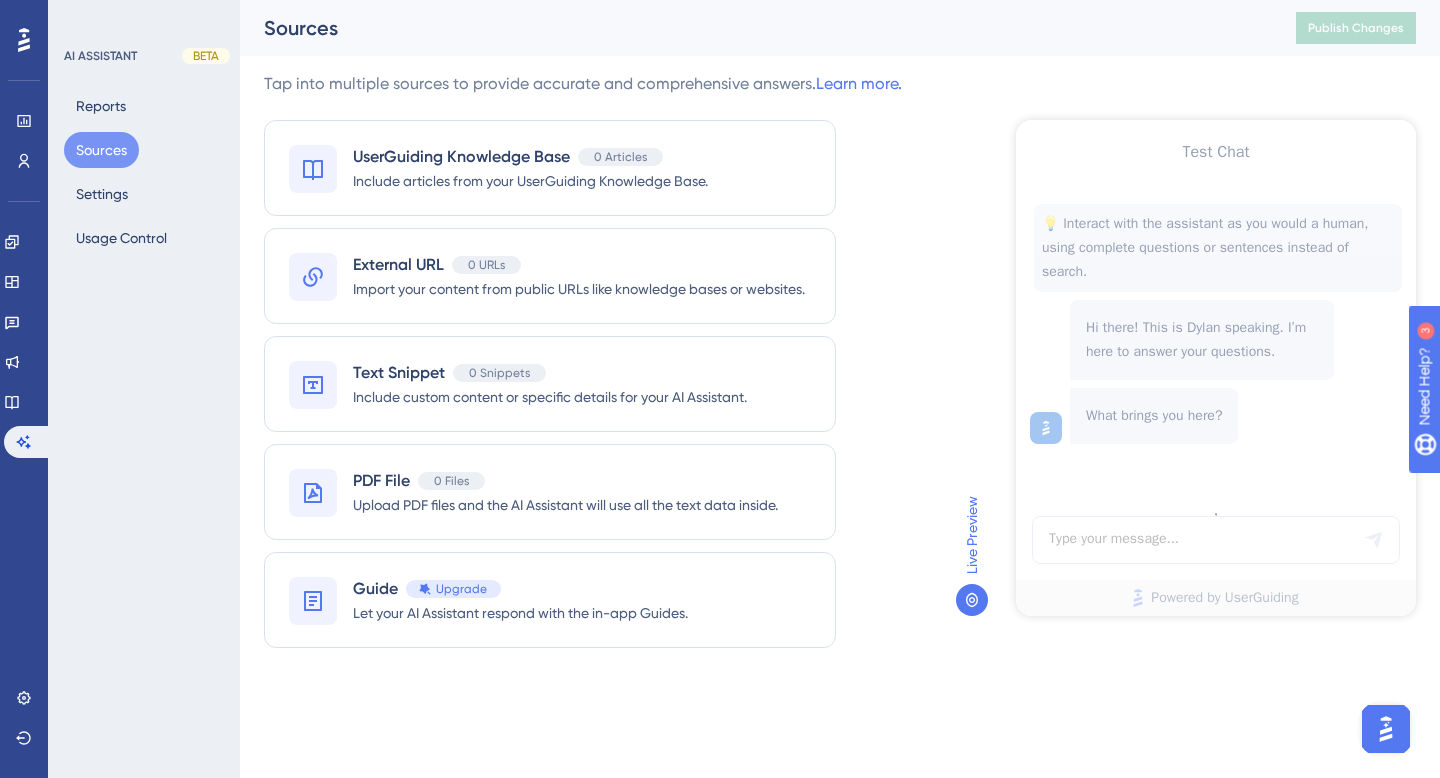 scroll, scrollTop: 0, scrollLeft: 0, axis: both 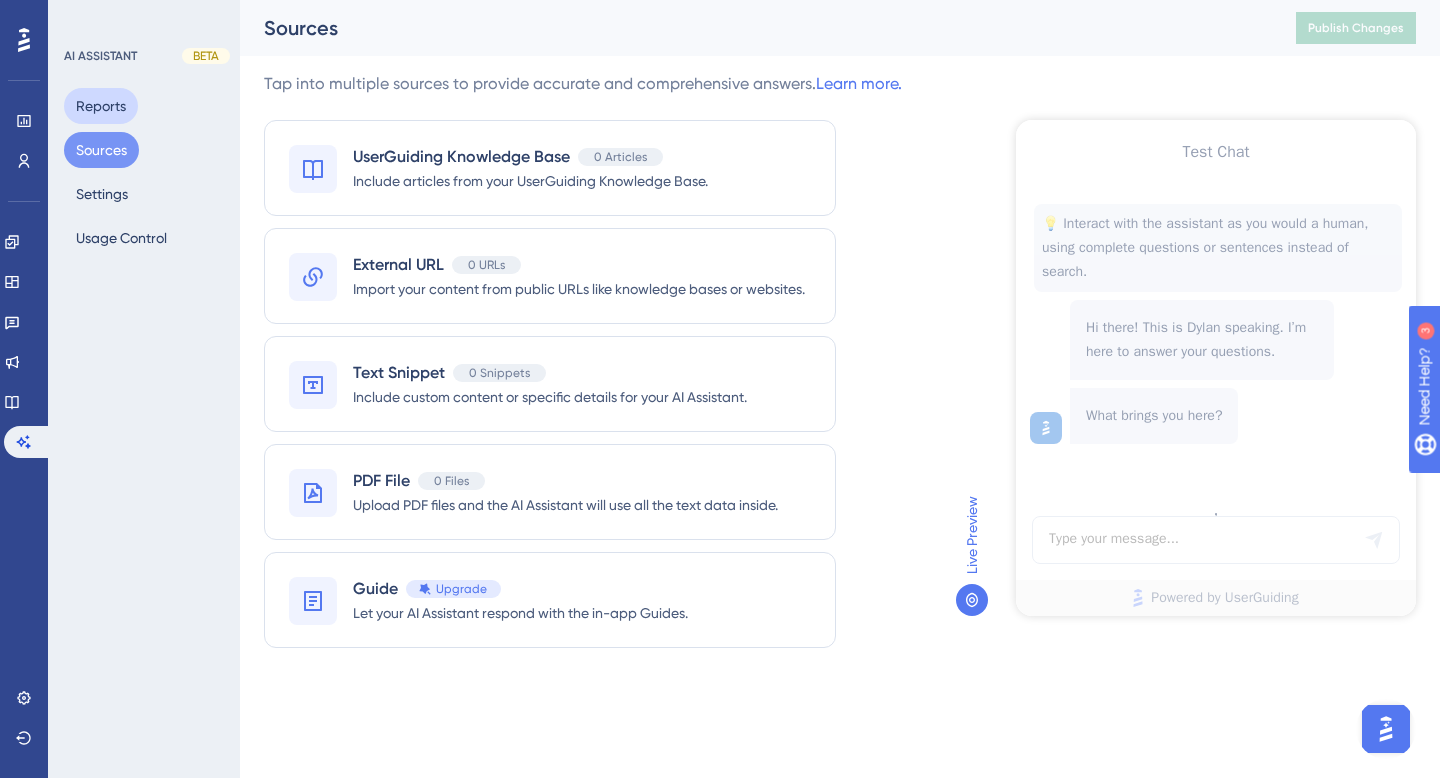 click on "Reports" at bounding box center [101, 106] 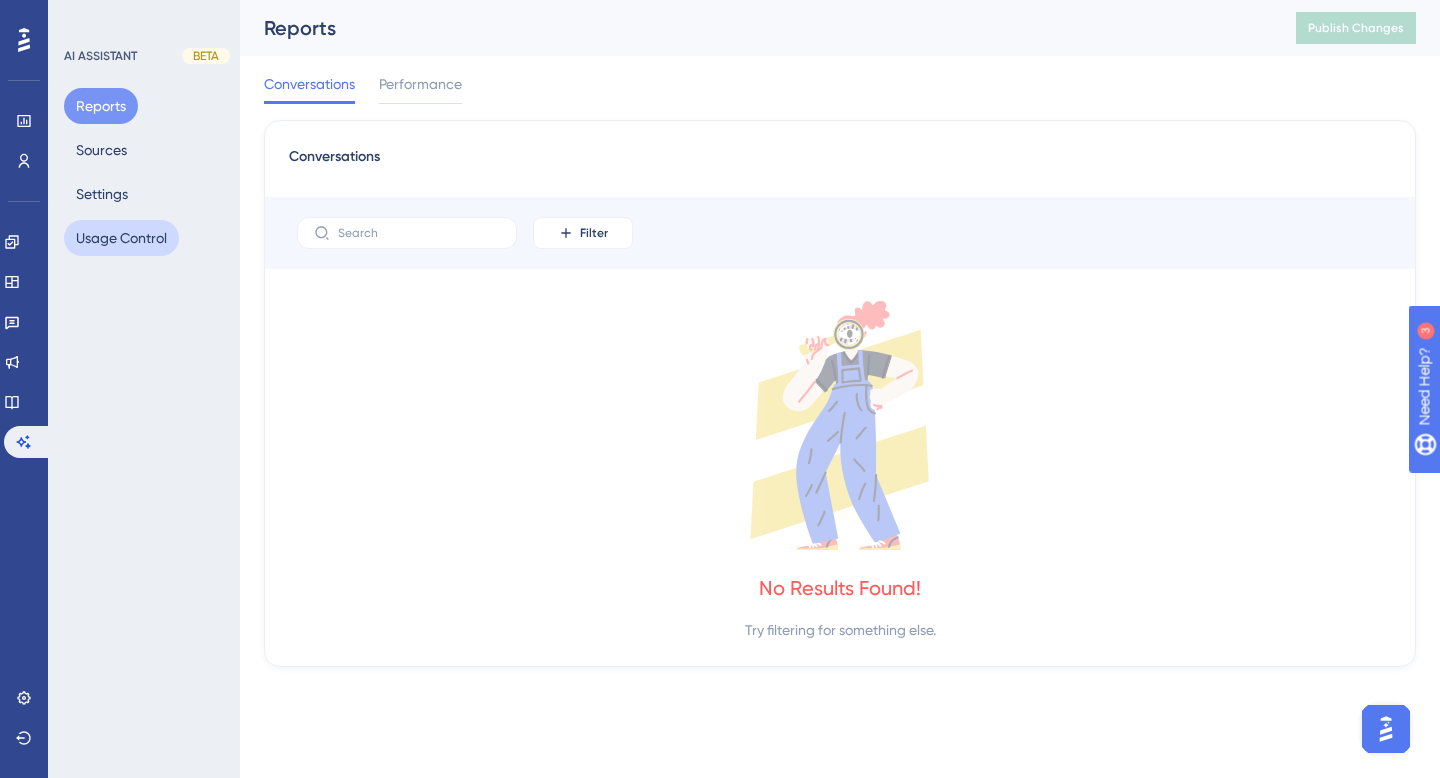 click on "Usage Control" at bounding box center (121, 238) 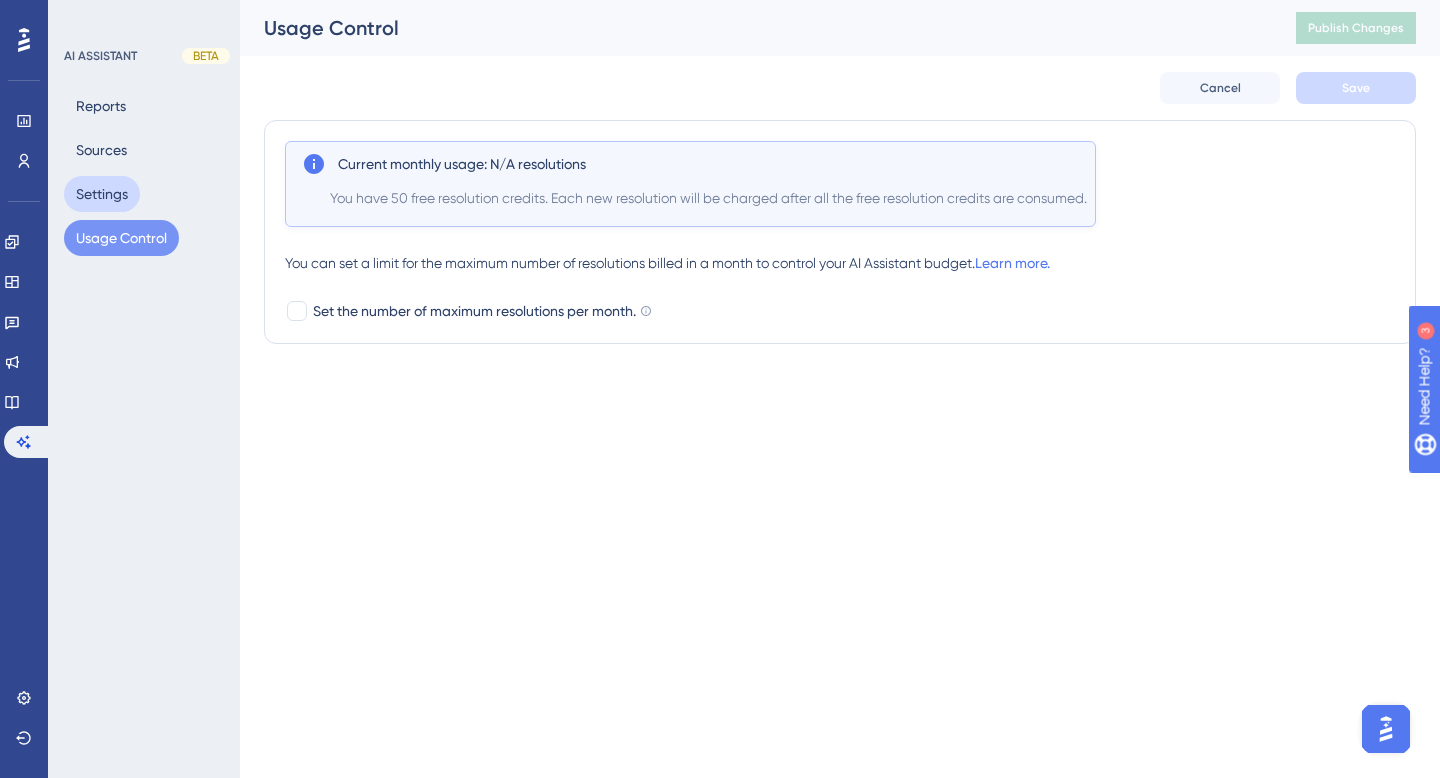 click on "Settings" at bounding box center (102, 194) 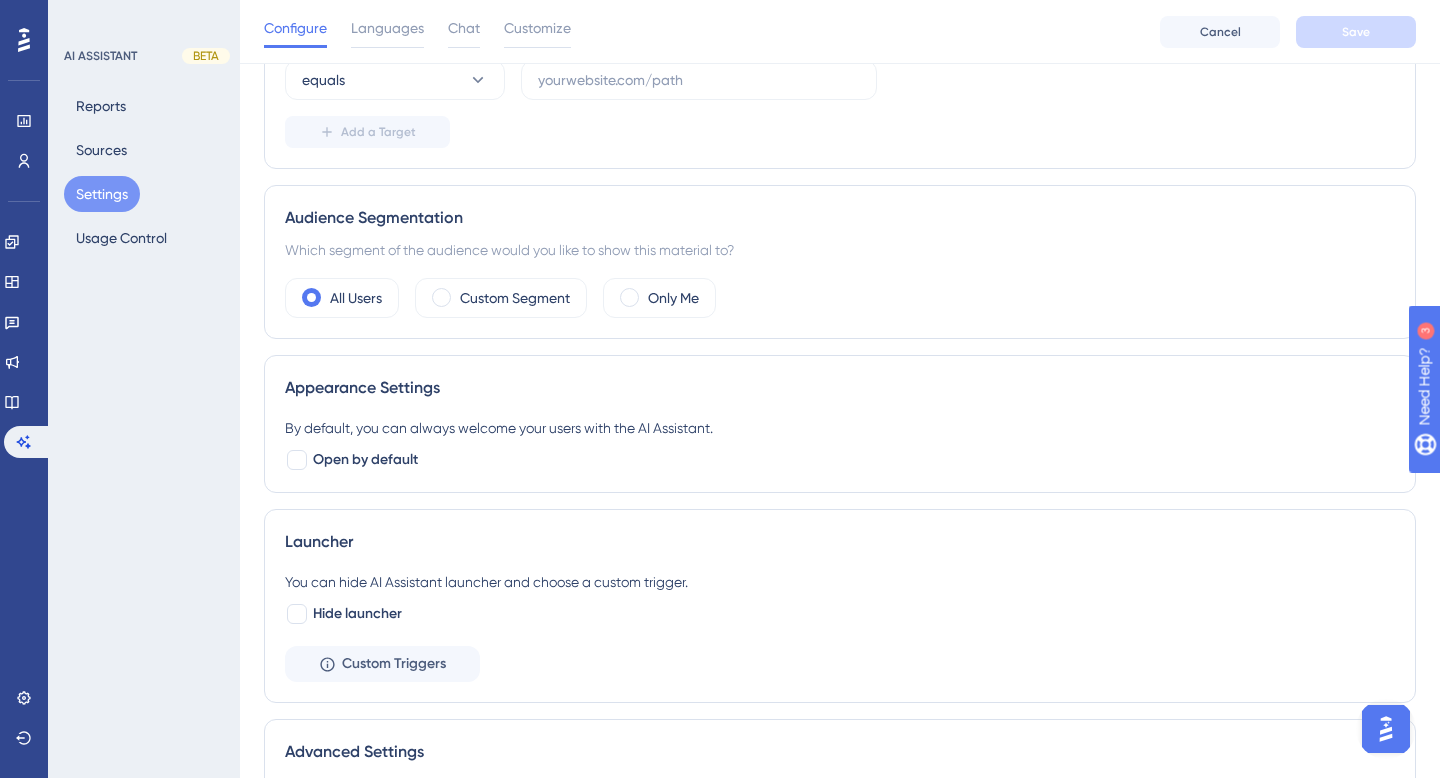 scroll, scrollTop: 0, scrollLeft: 0, axis: both 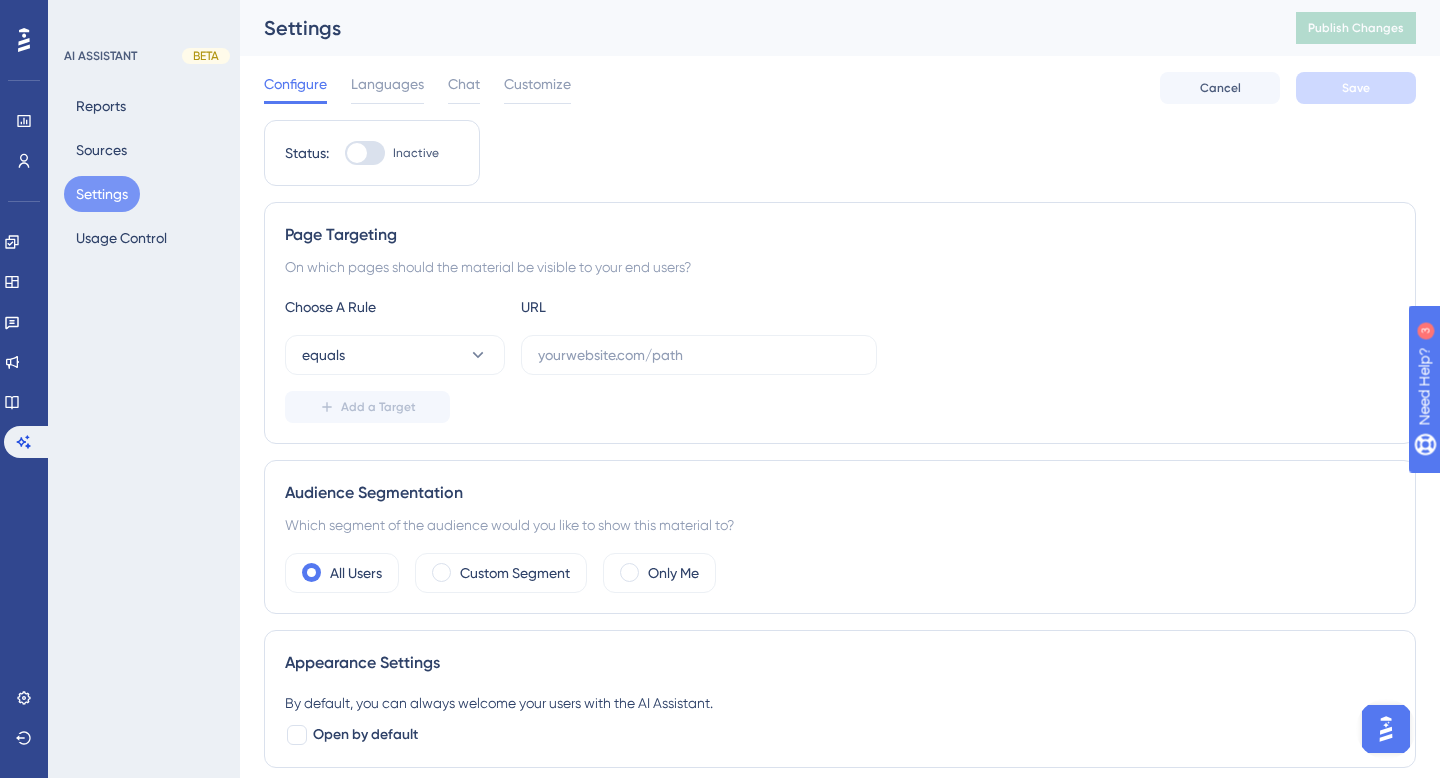 click at bounding box center [1386, 729] 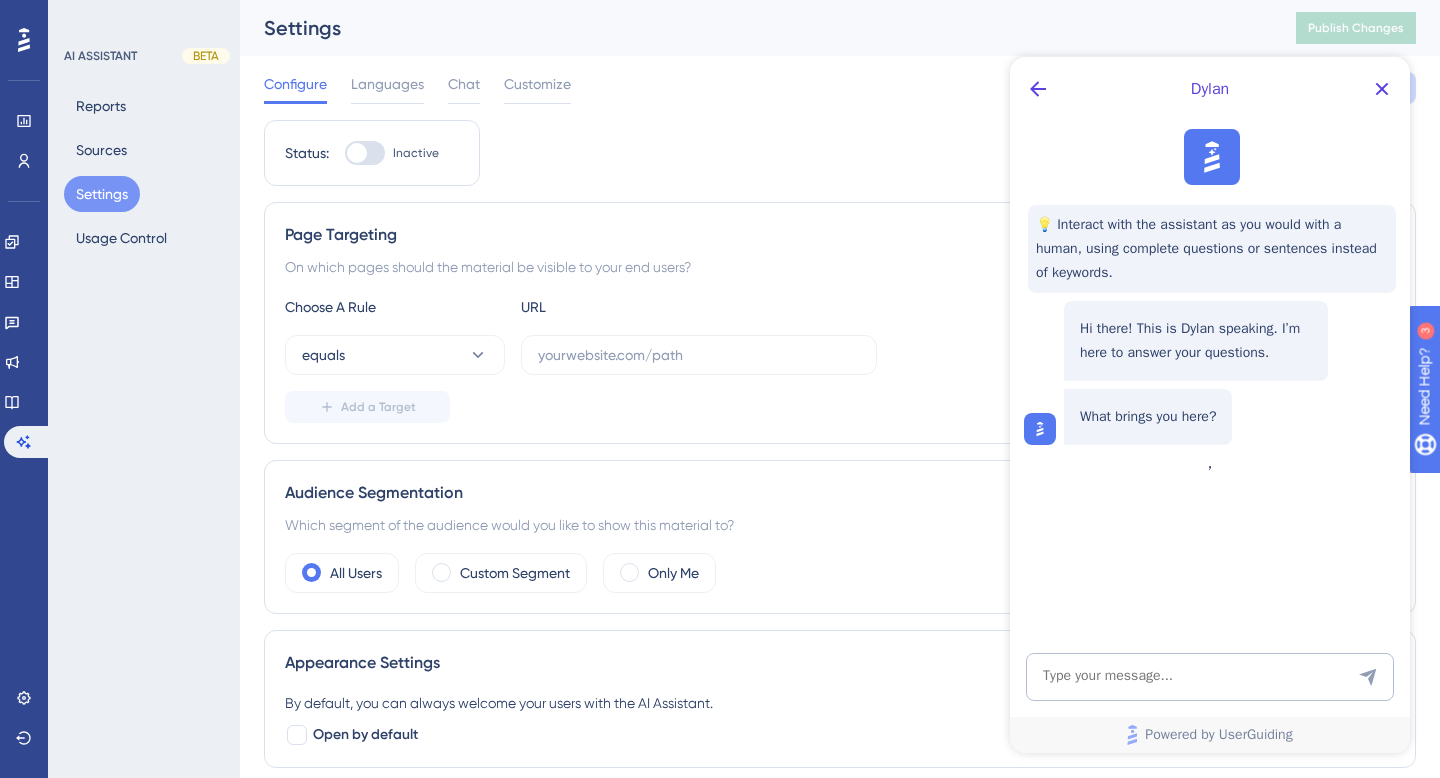 scroll, scrollTop: 0, scrollLeft: 0, axis: both 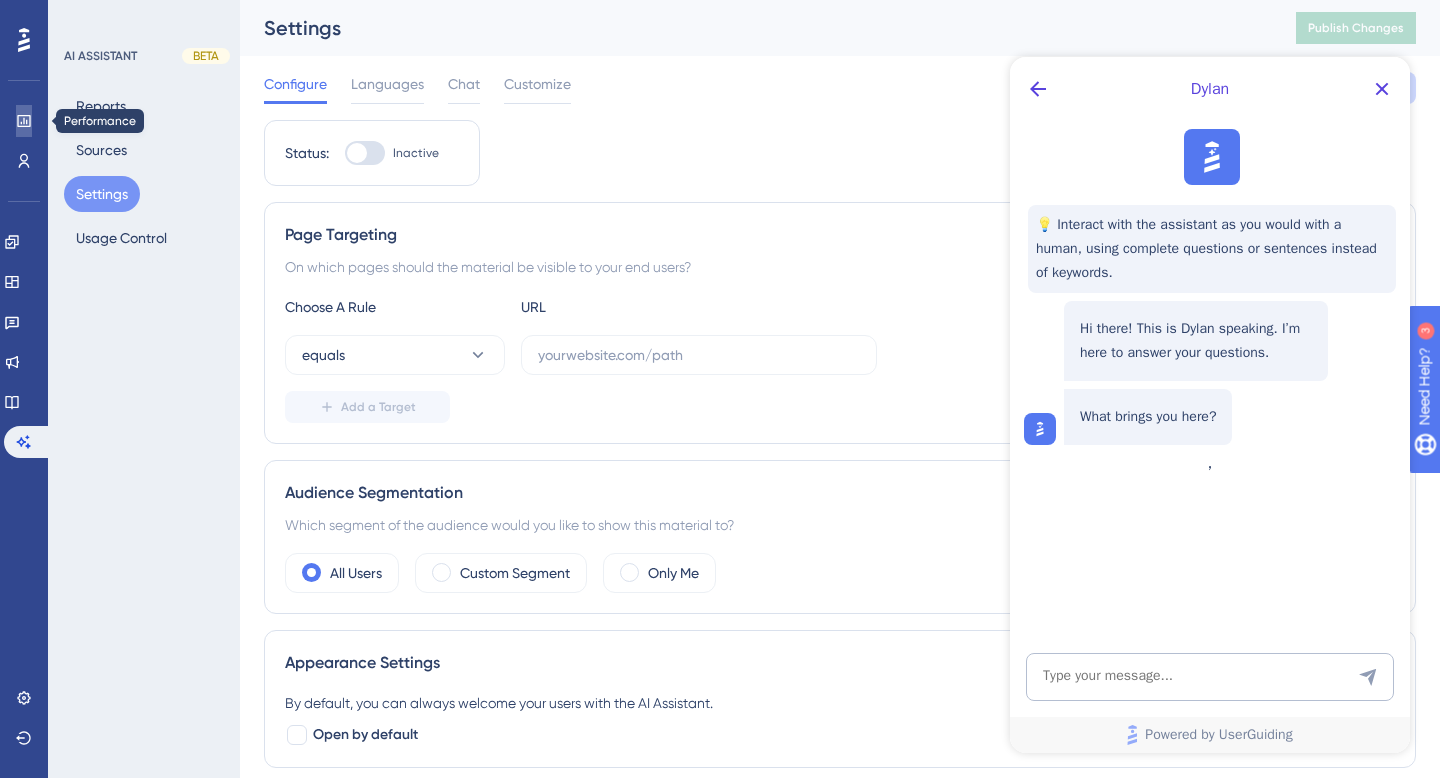 click 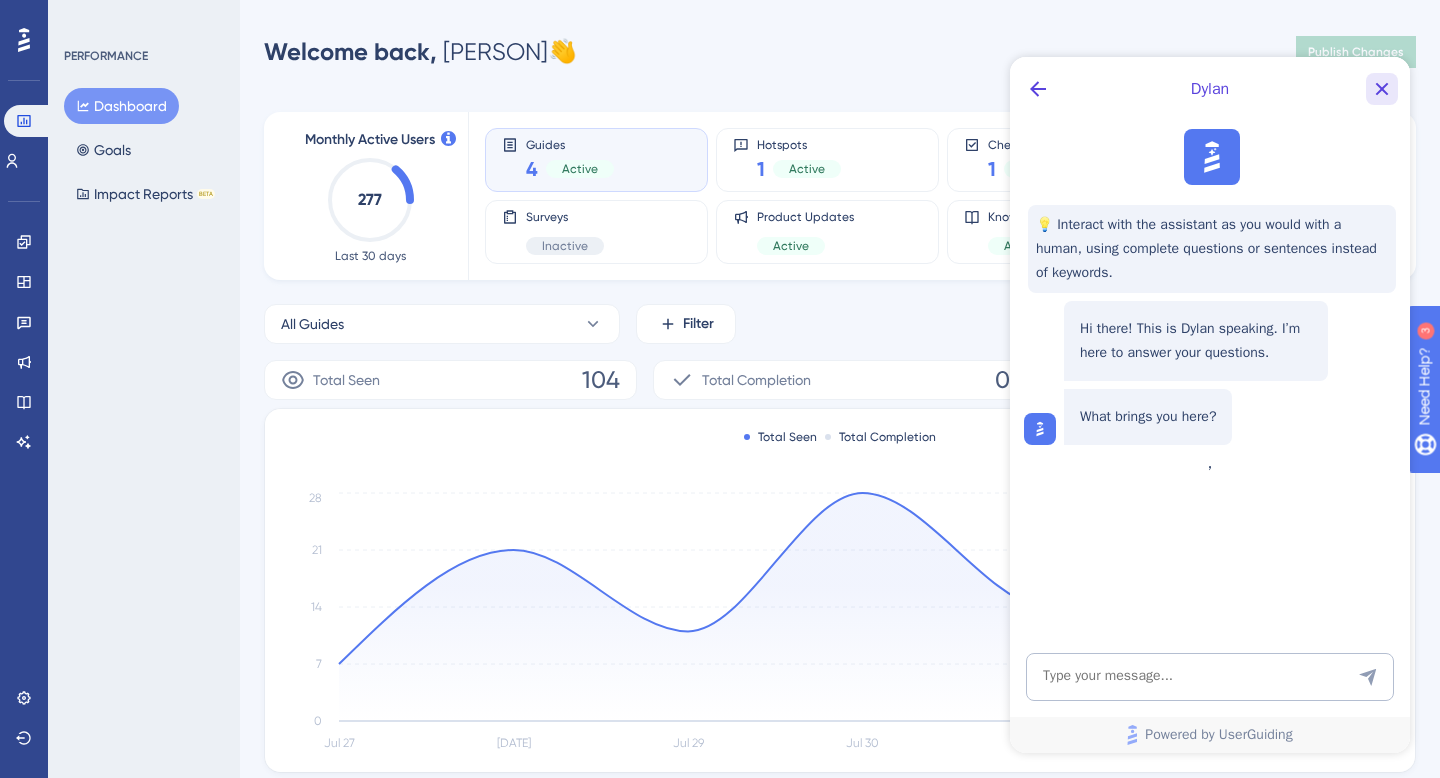 click 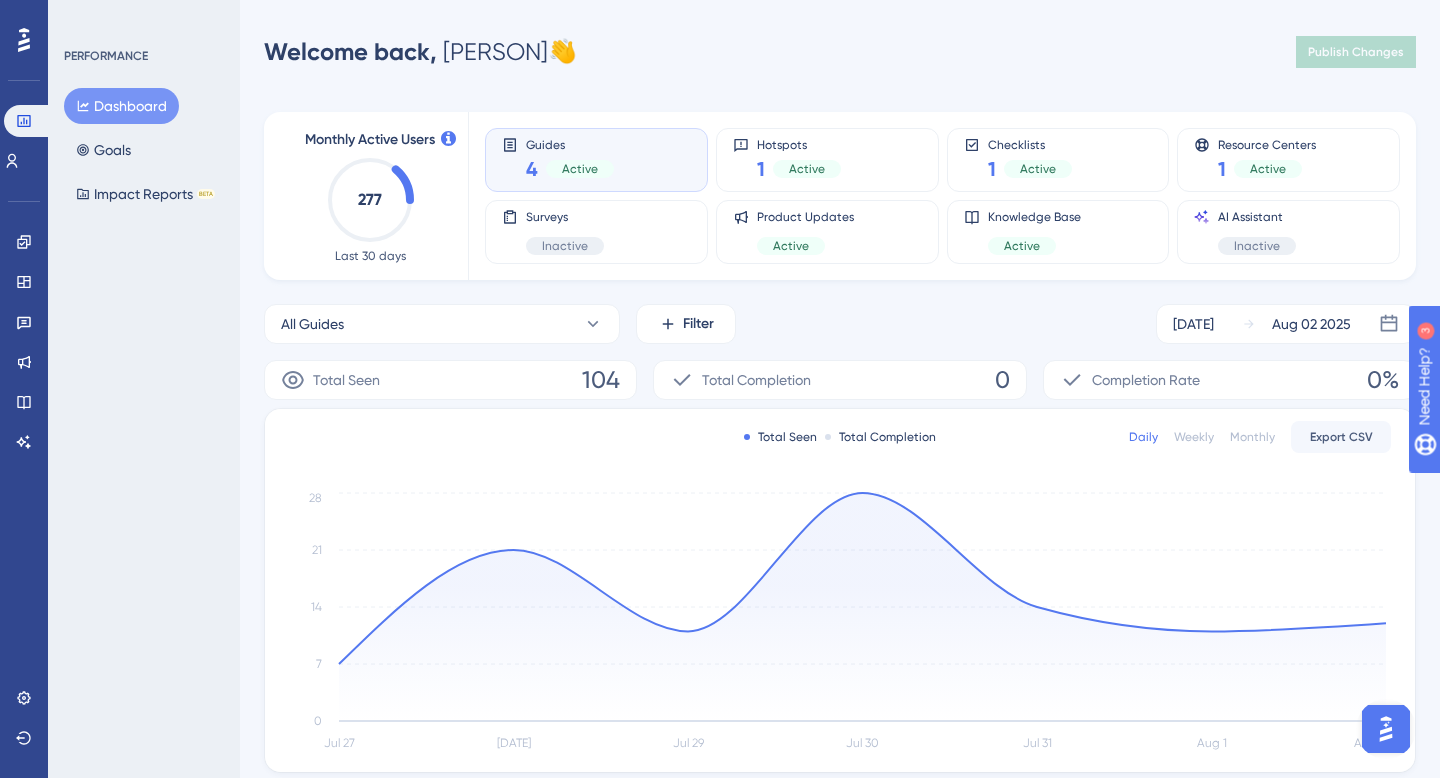 scroll, scrollTop: 0, scrollLeft: 0, axis: both 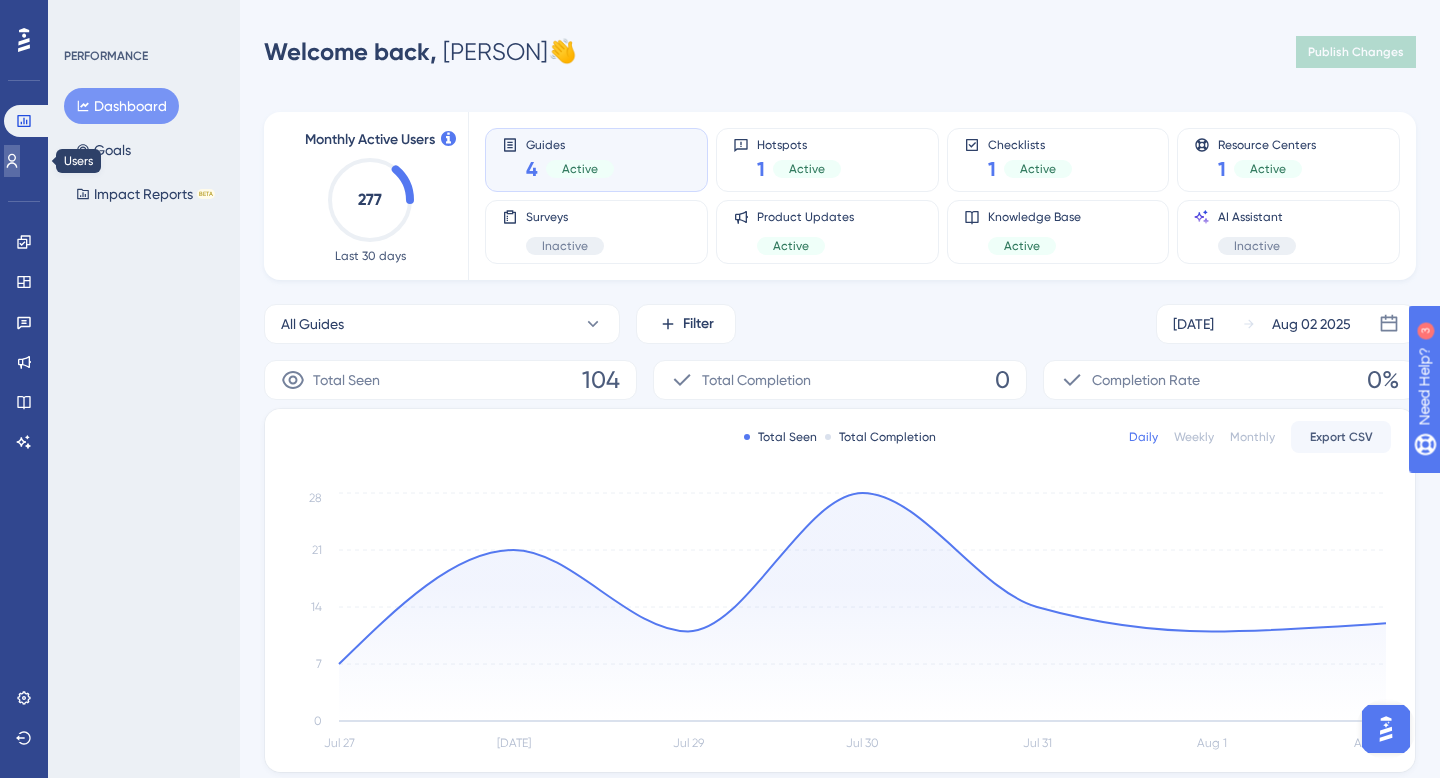 click at bounding box center (12, 161) 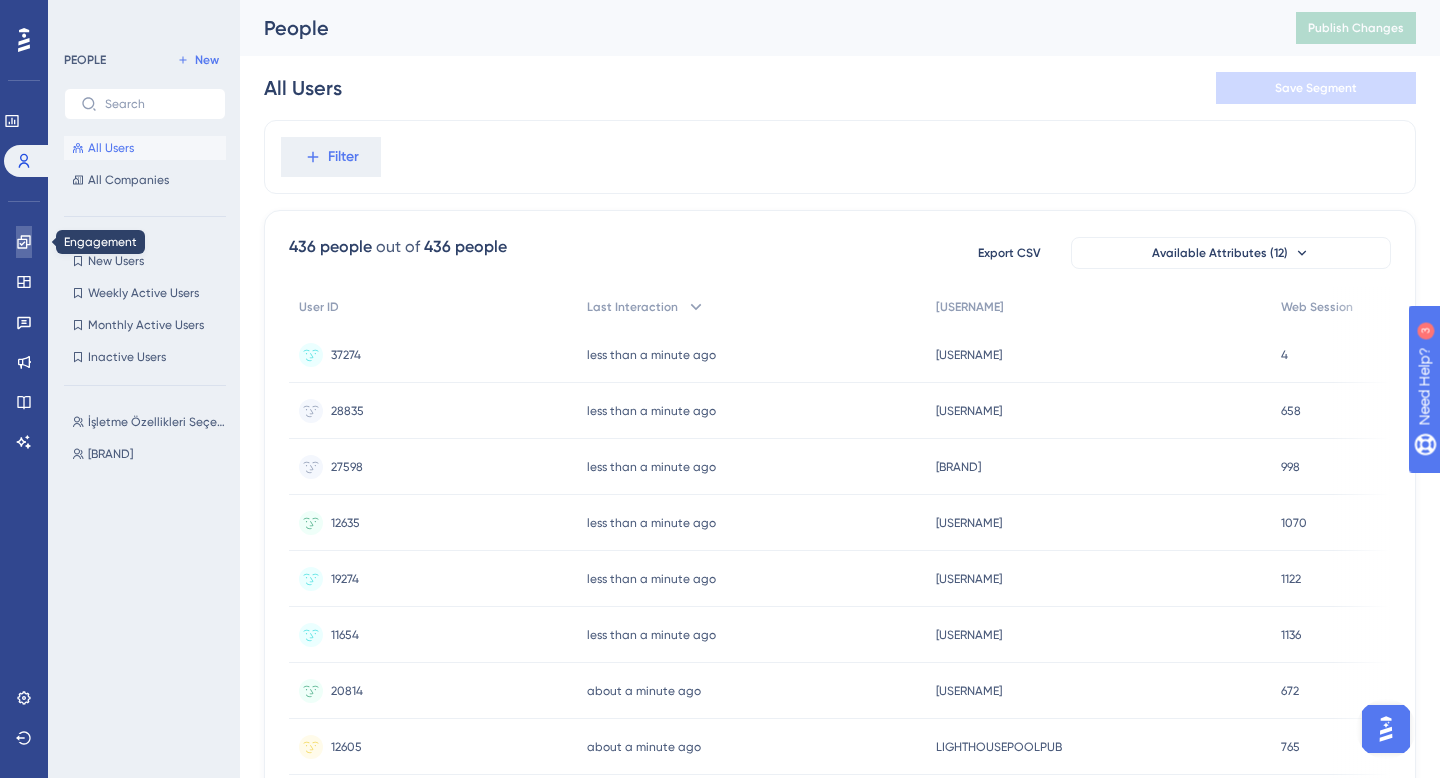 click at bounding box center (24, 242) 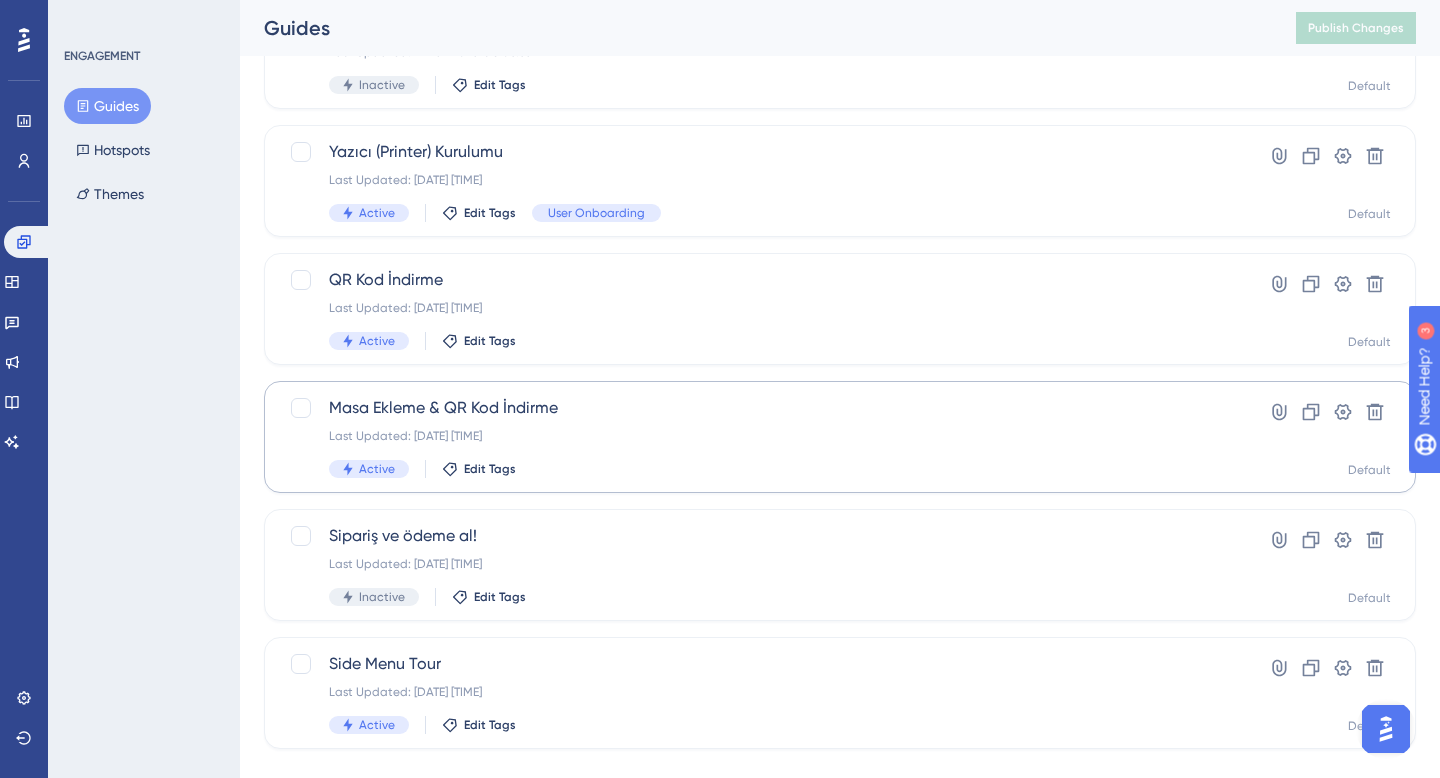 scroll, scrollTop: 185, scrollLeft: 0, axis: vertical 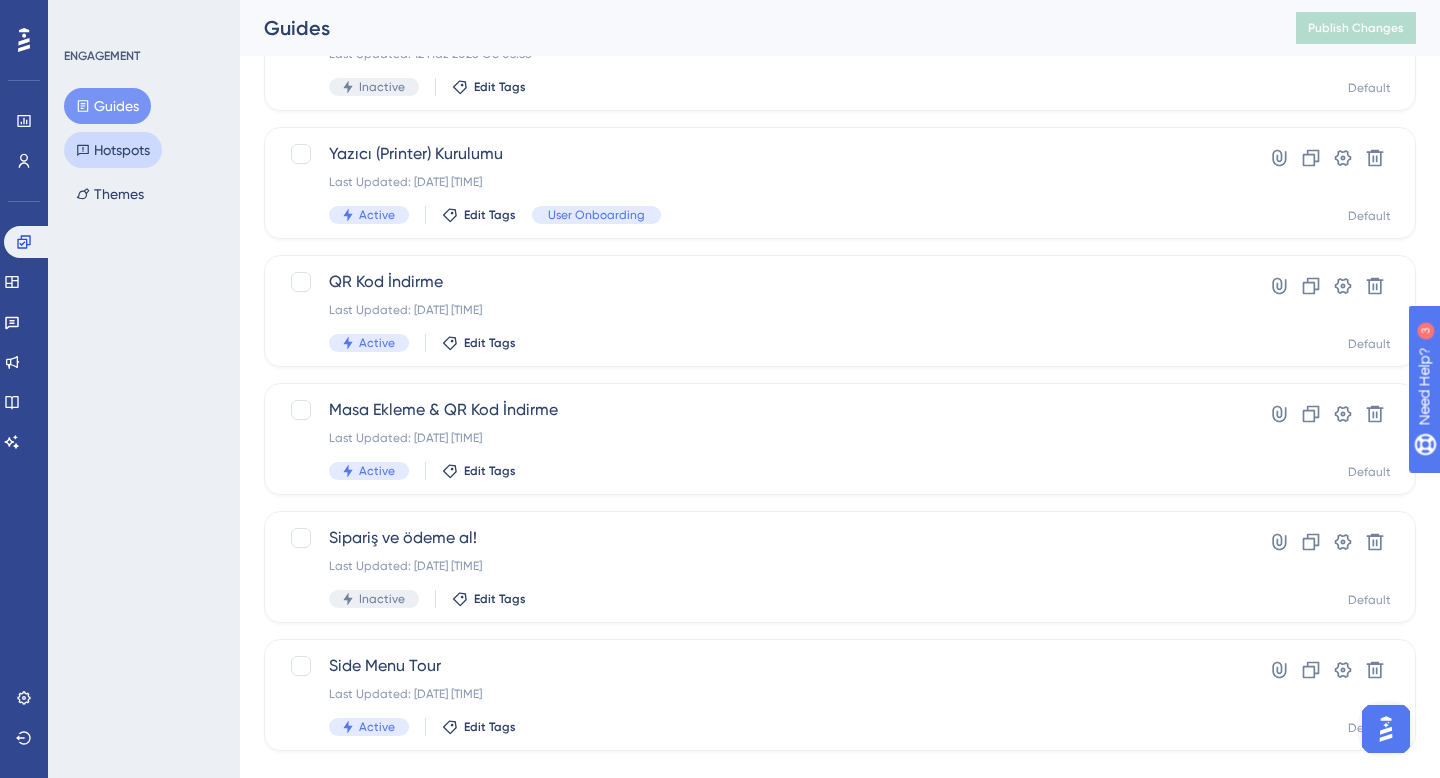 click on "Hotspots" at bounding box center [113, 150] 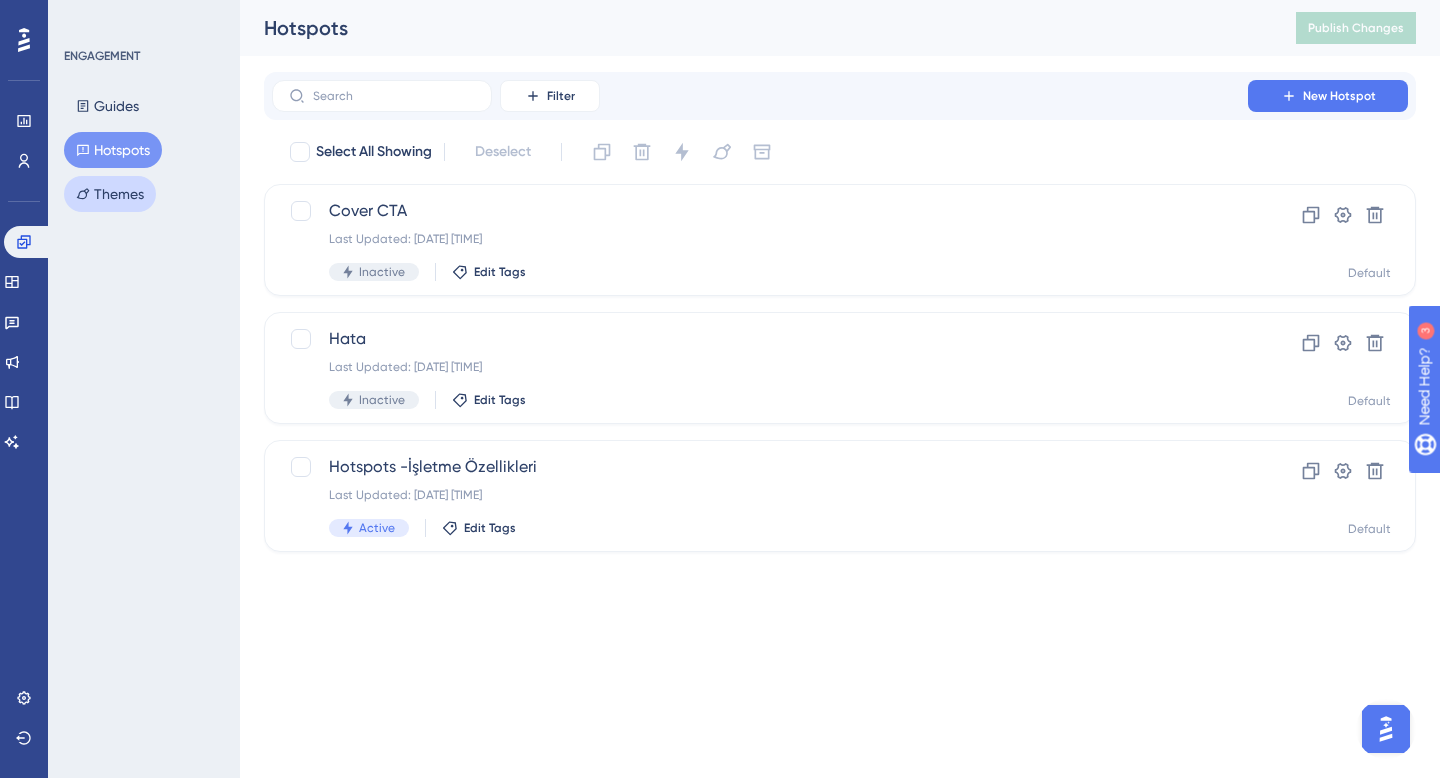 click on "Themes" at bounding box center (110, 194) 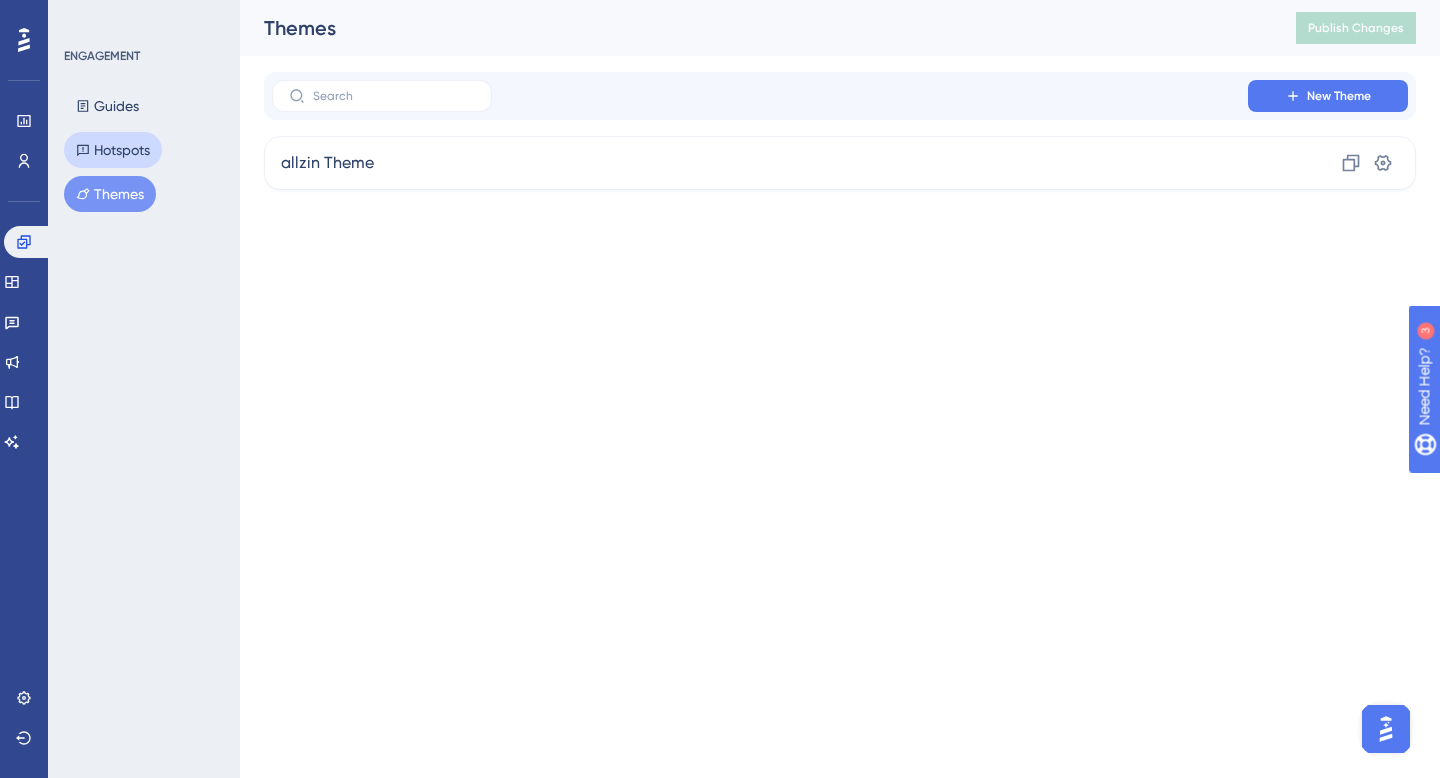 click on "Hotspots" at bounding box center [113, 150] 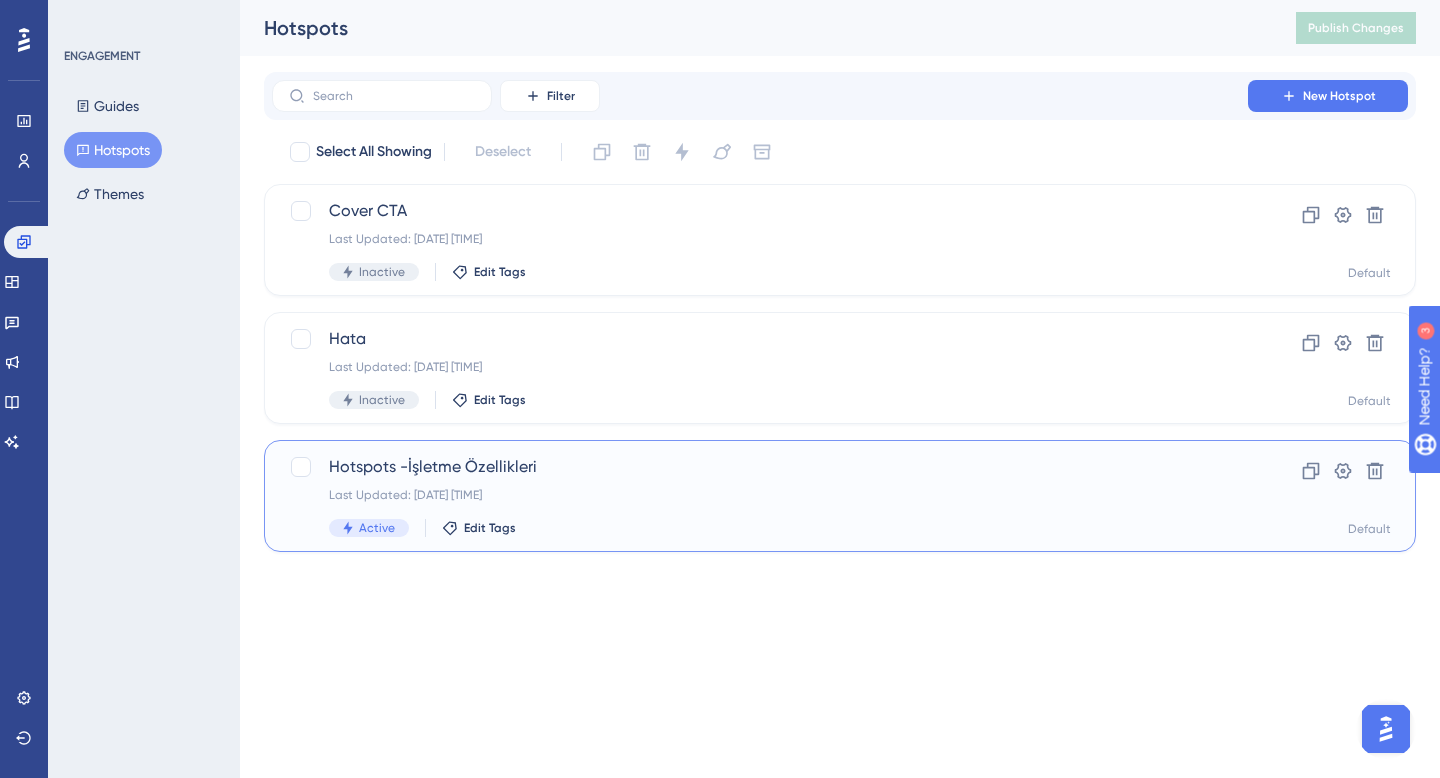 click on "Last Updated: 06 May 2025 ÖÖ 12:21" at bounding box center (760, 495) 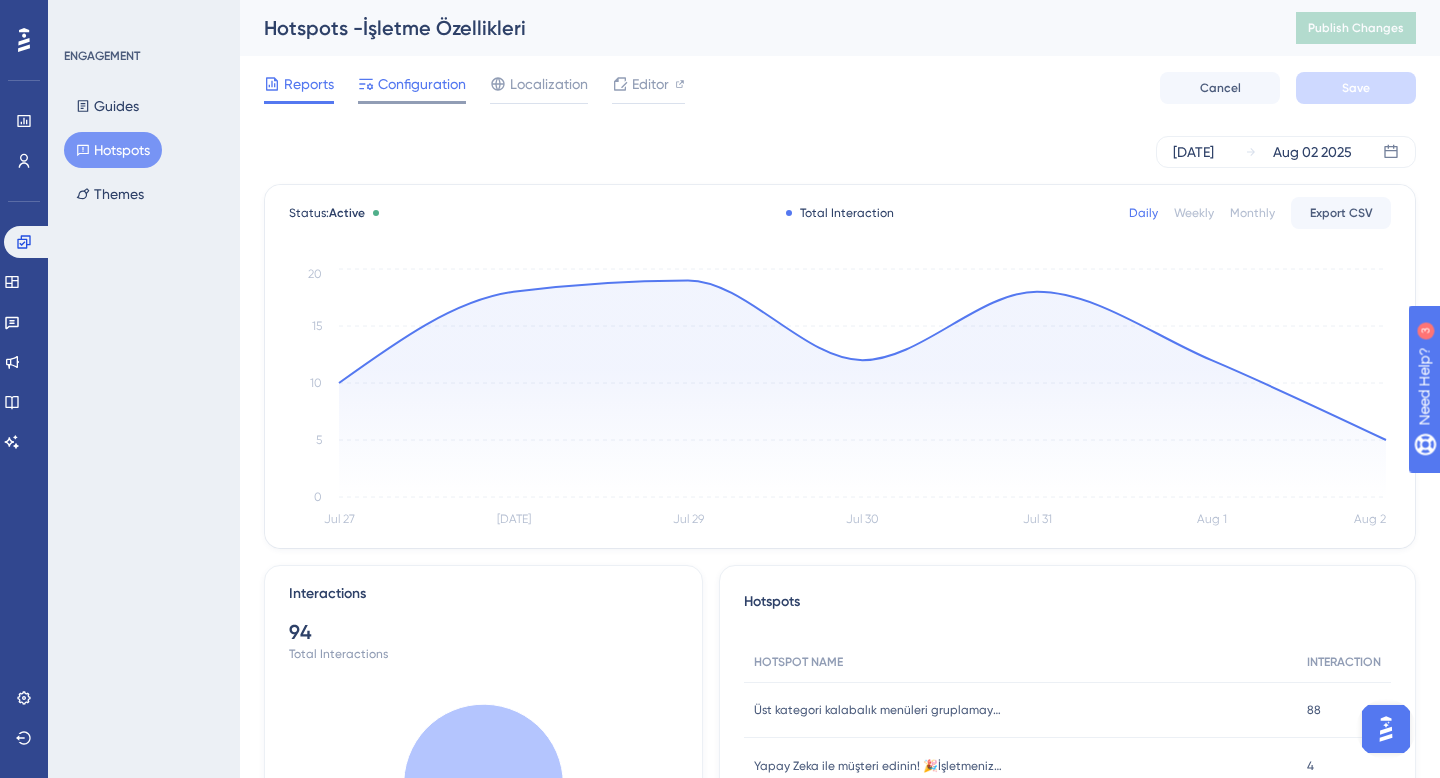 click on "Configuration" at bounding box center (422, 84) 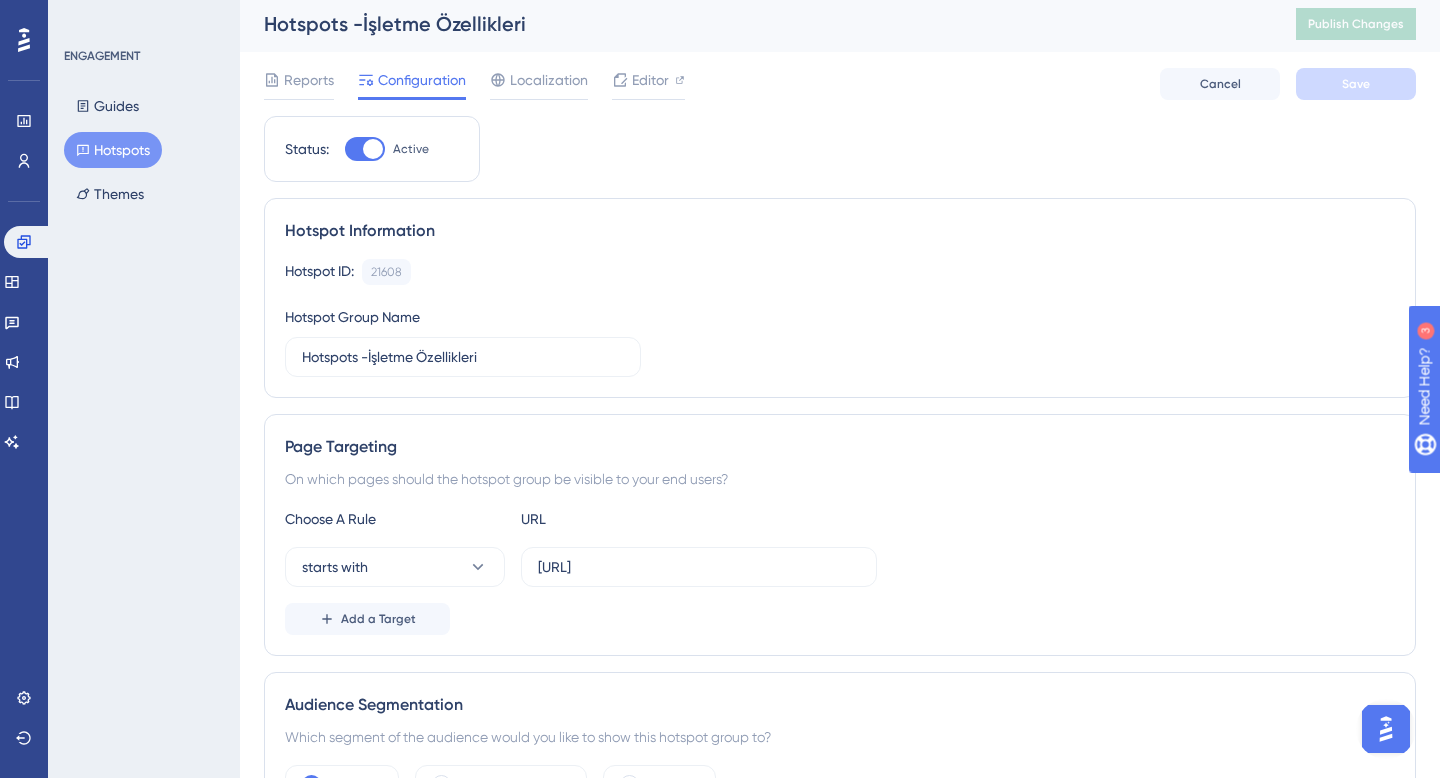 scroll, scrollTop: 0, scrollLeft: 0, axis: both 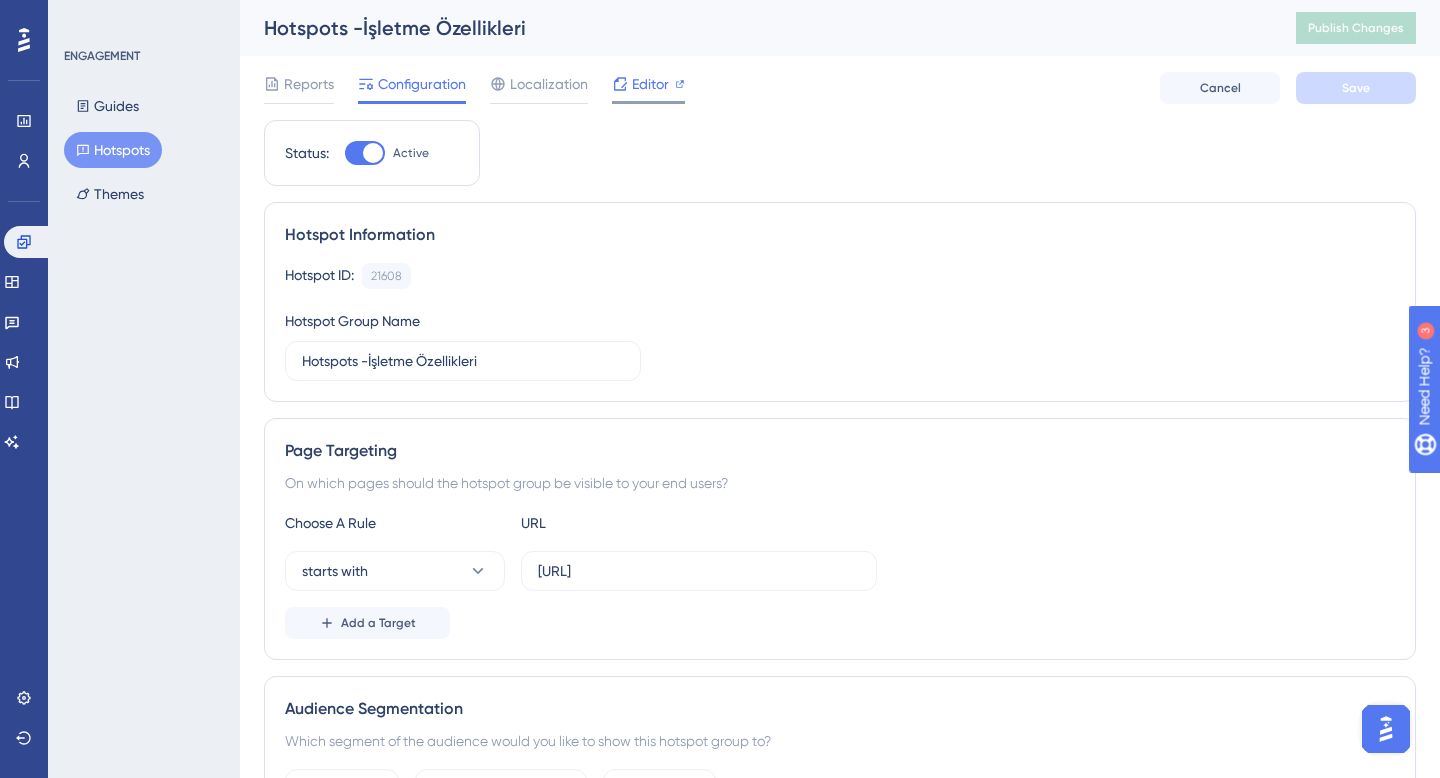click at bounding box center (648, 102) 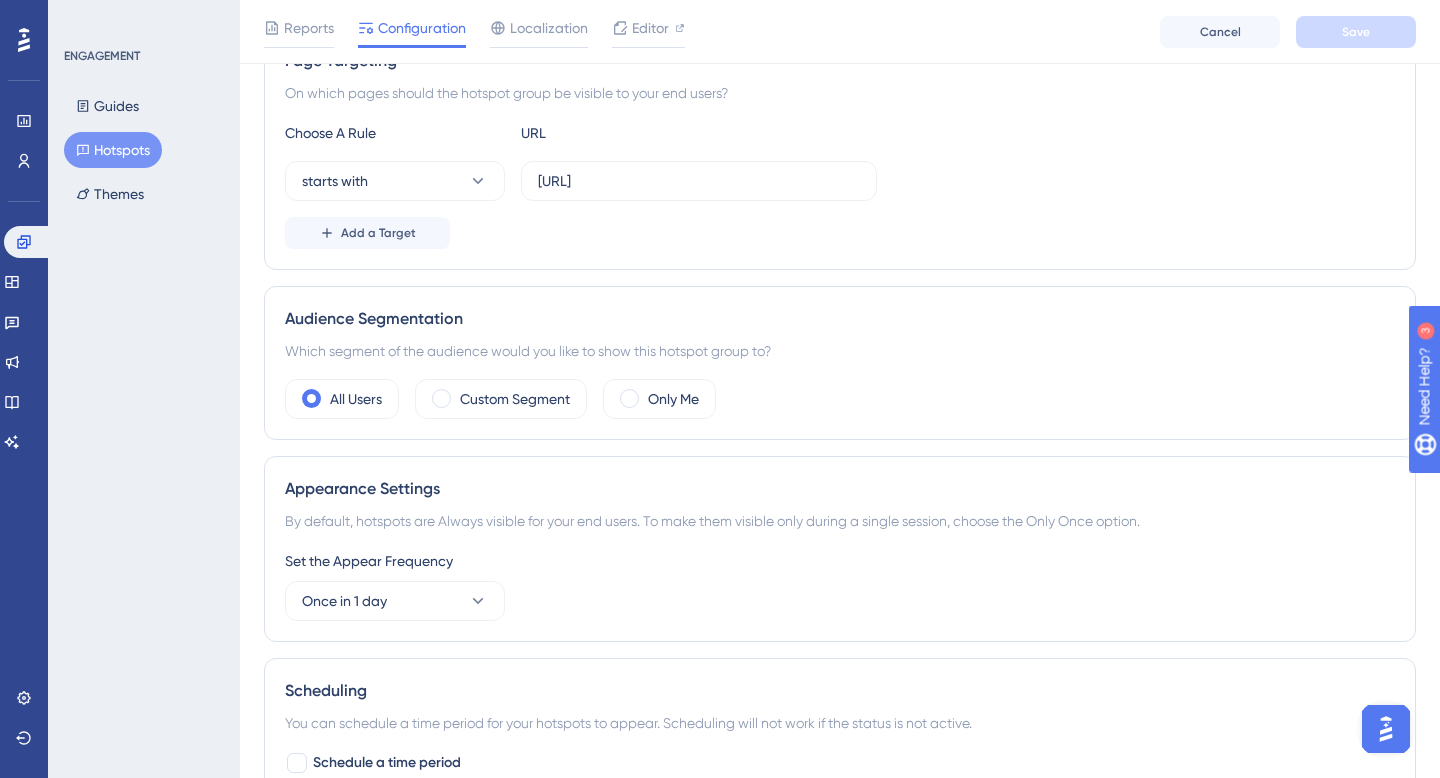 scroll, scrollTop: 0, scrollLeft: 0, axis: both 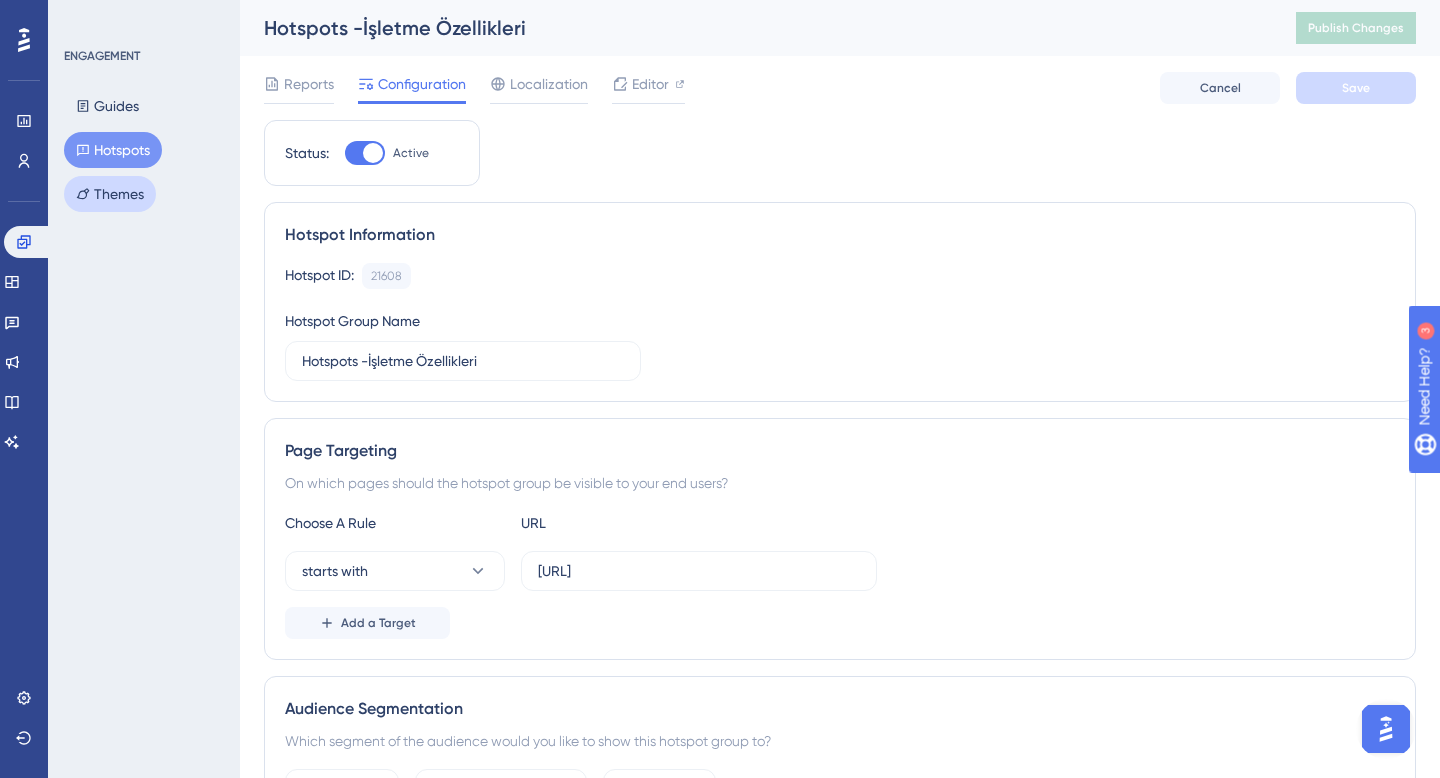 click on "Themes" at bounding box center (110, 194) 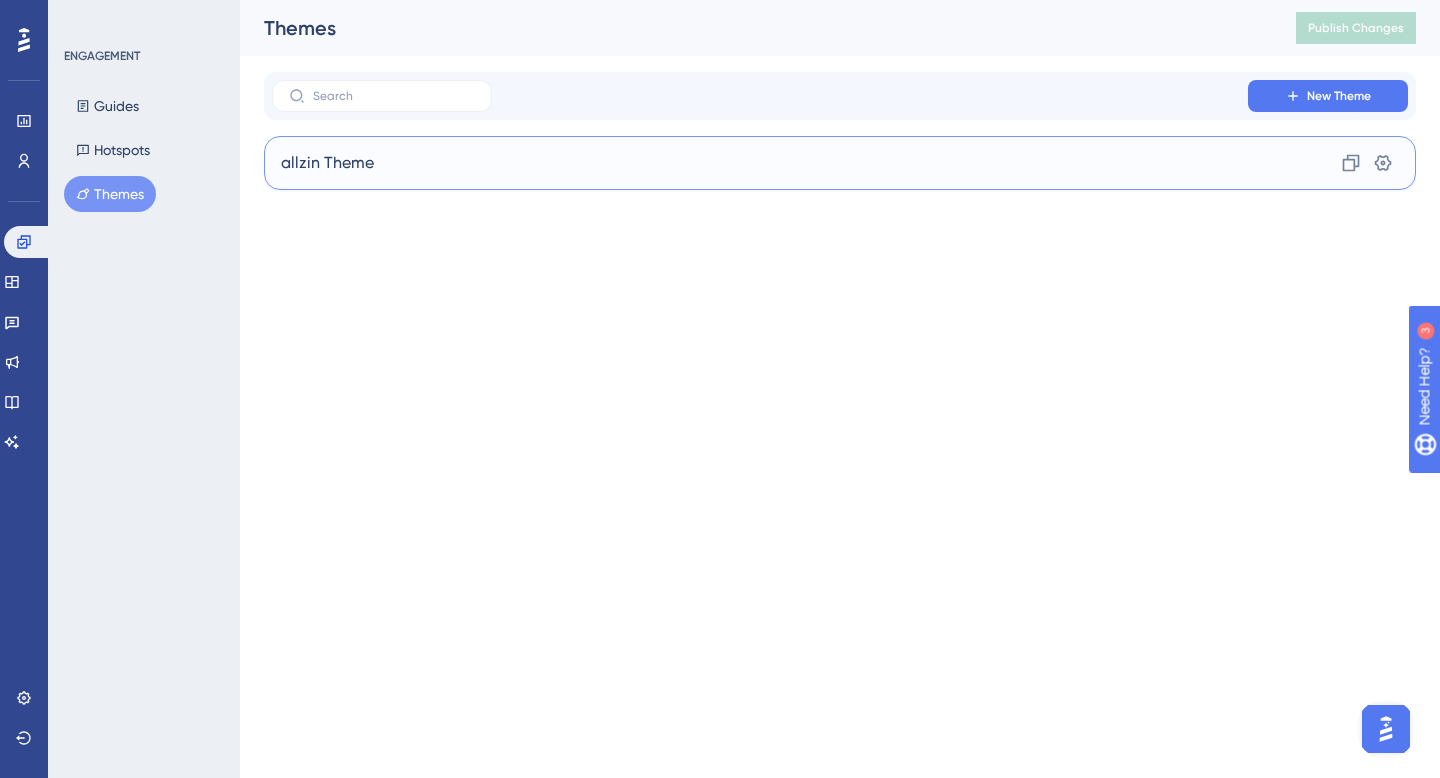 click on "allzin Theme Clone Settings" at bounding box center [840, 163] 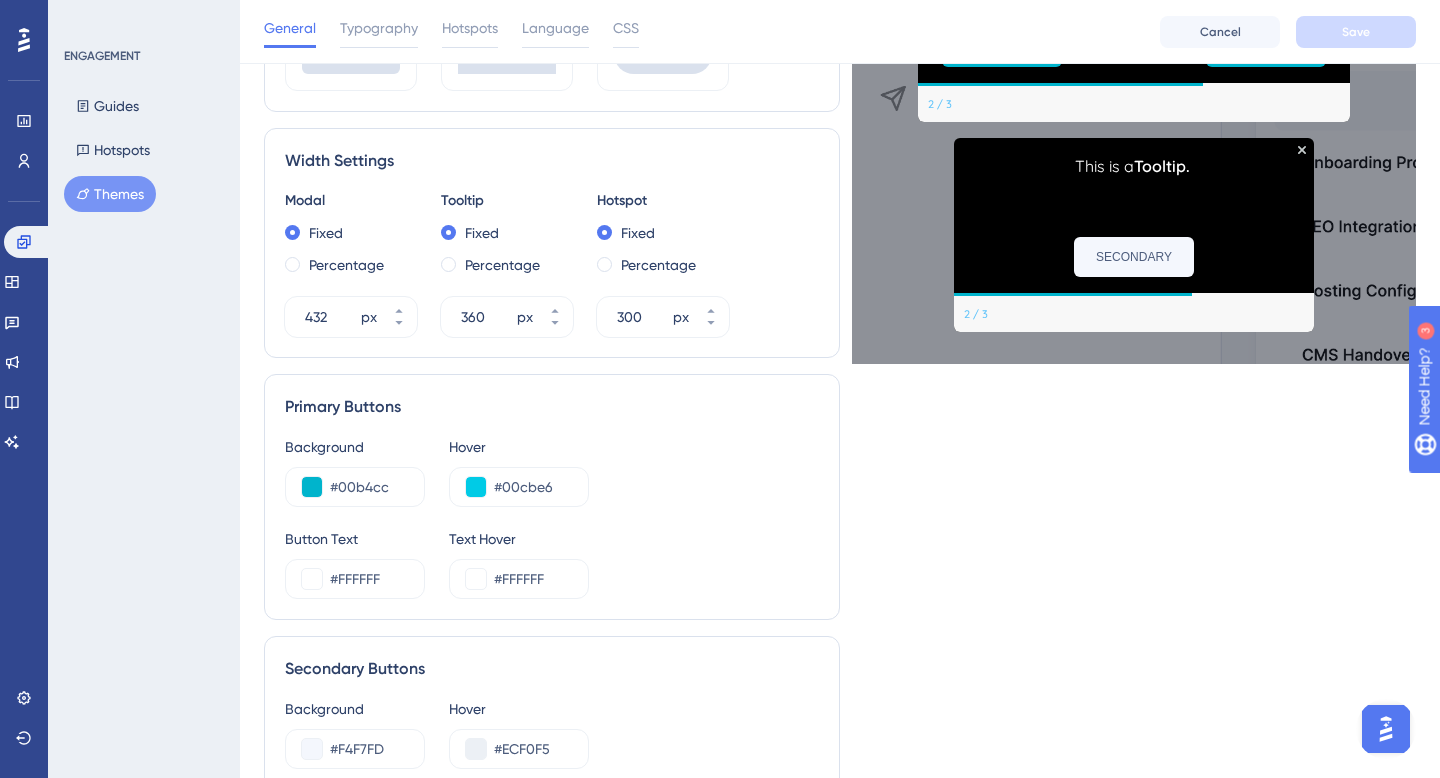 scroll, scrollTop: 1088, scrollLeft: 0, axis: vertical 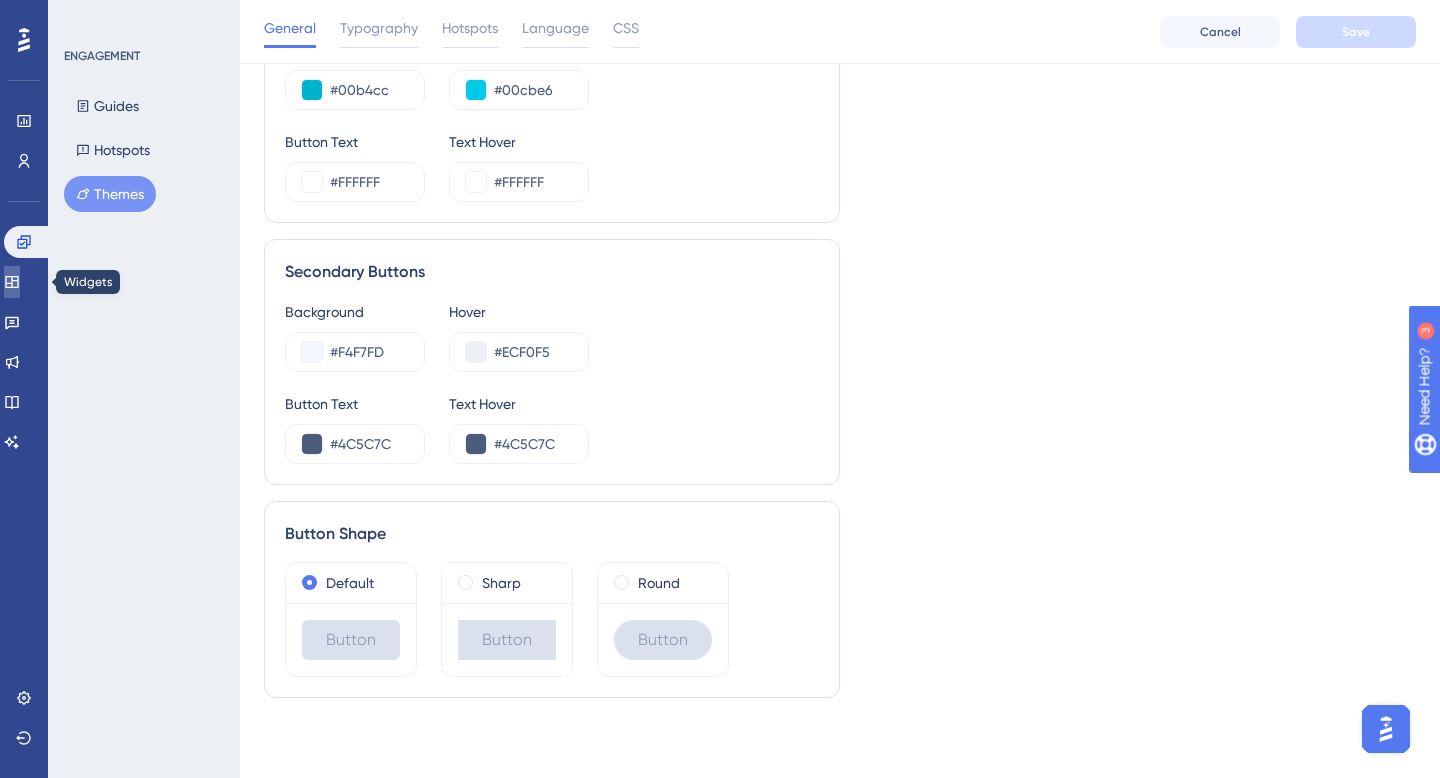 click 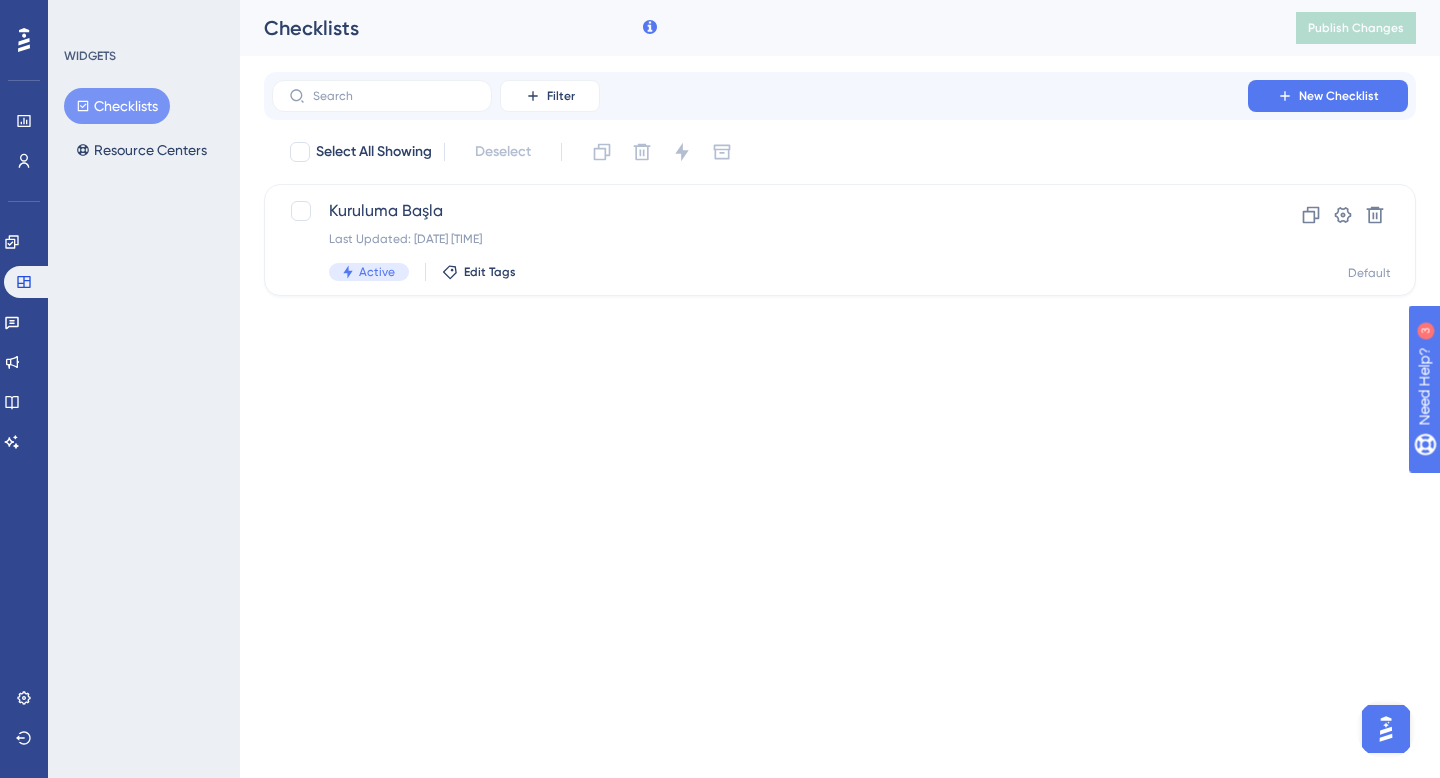 scroll, scrollTop: 0, scrollLeft: 0, axis: both 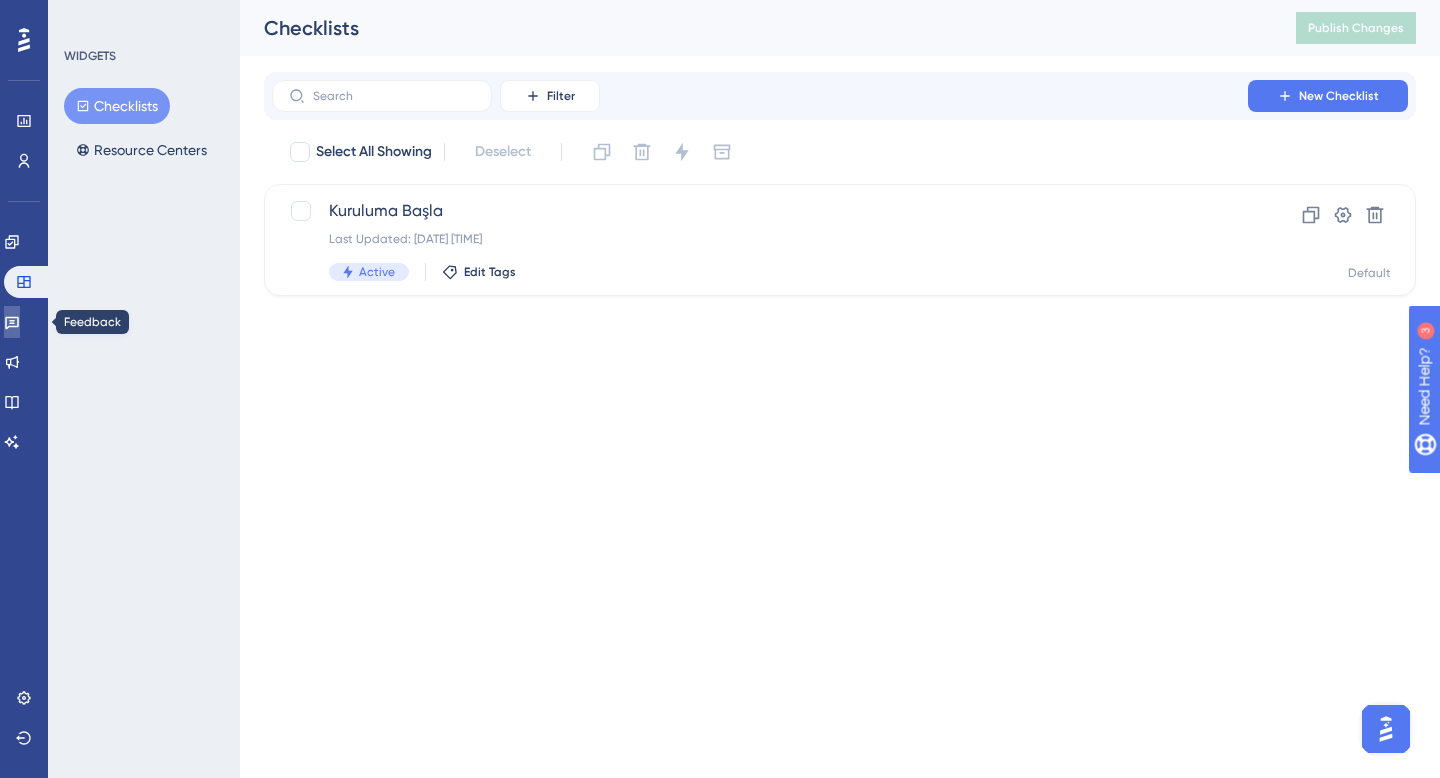 click at bounding box center (12, 322) 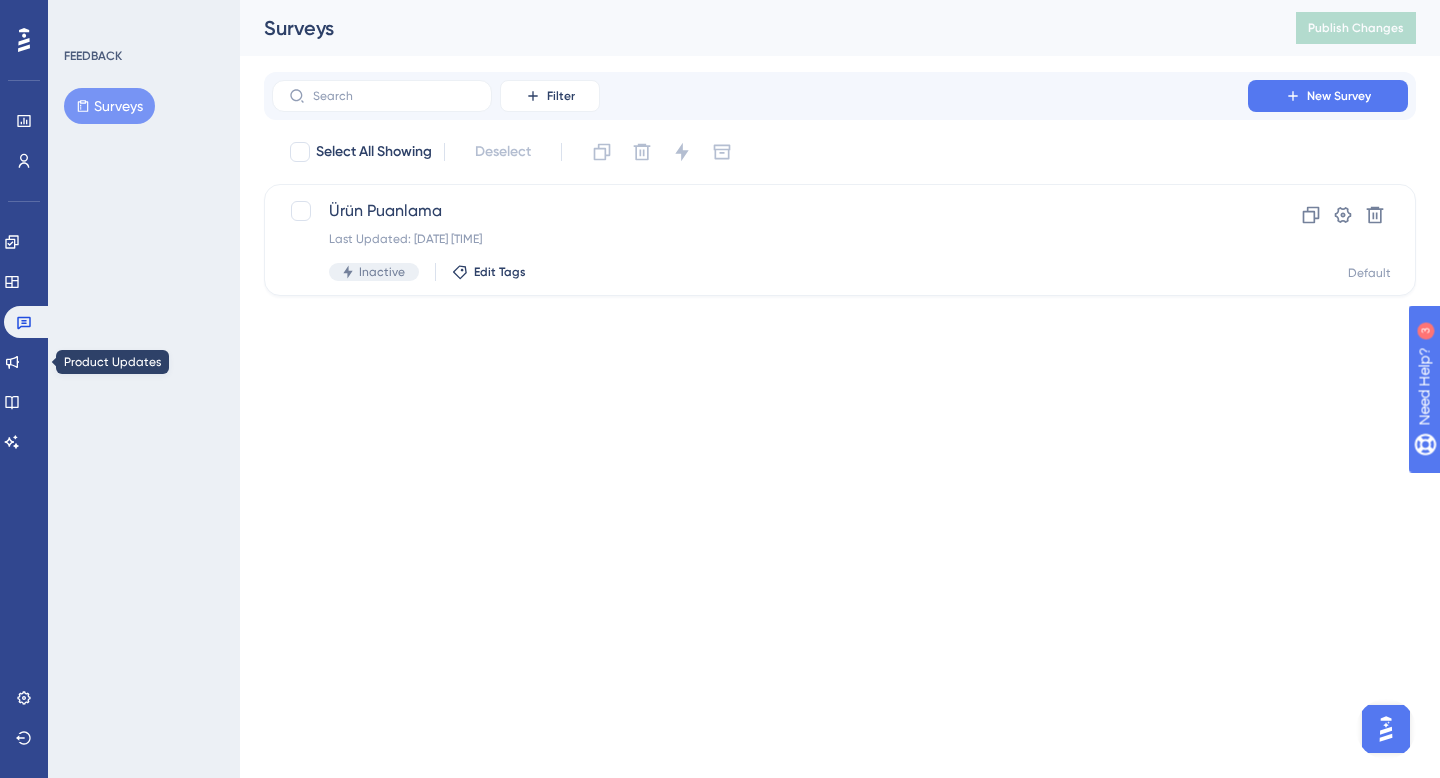 click on "Engagement Widgets Feedback Product Updates Knowledge Base AI Assistant" at bounding box center [24, 342] 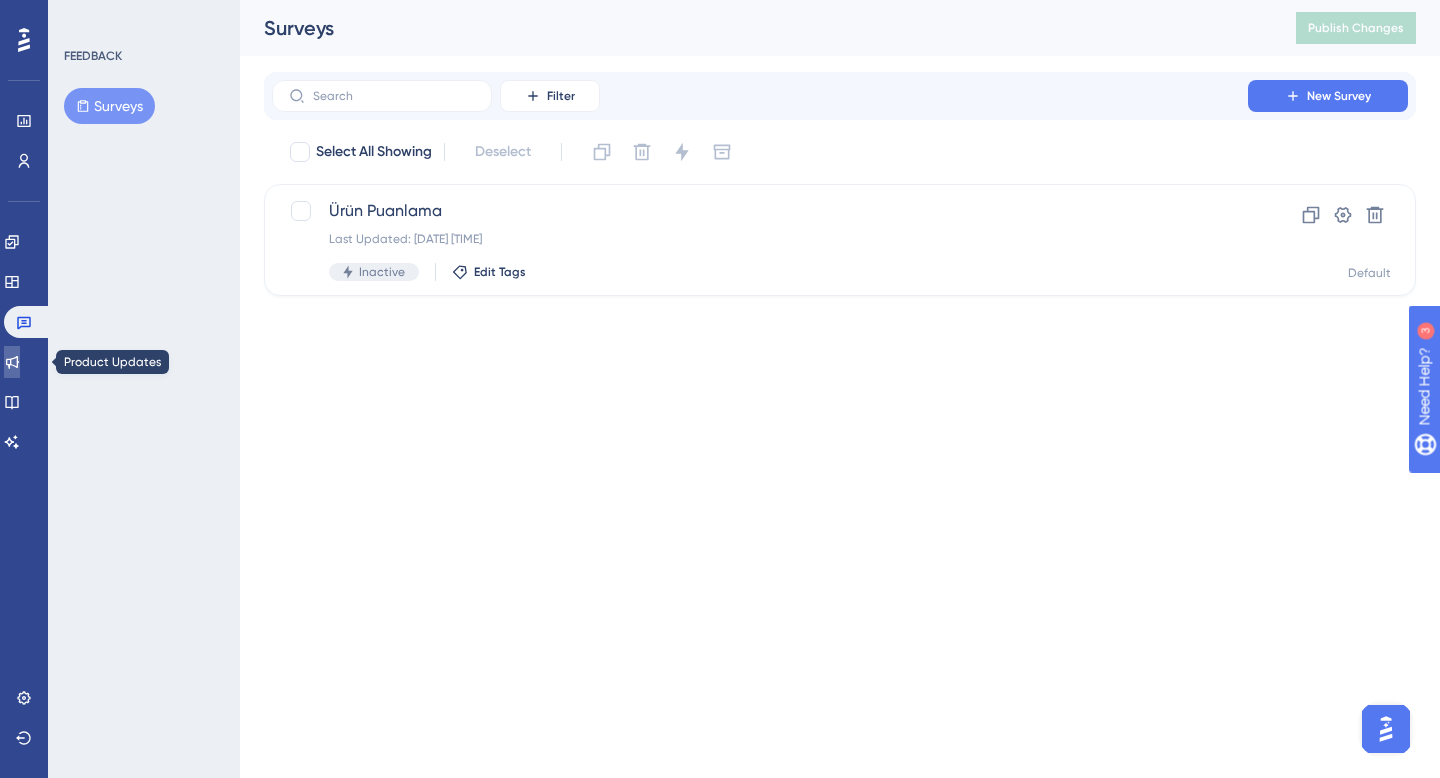 click at bounding box center (12, 362) 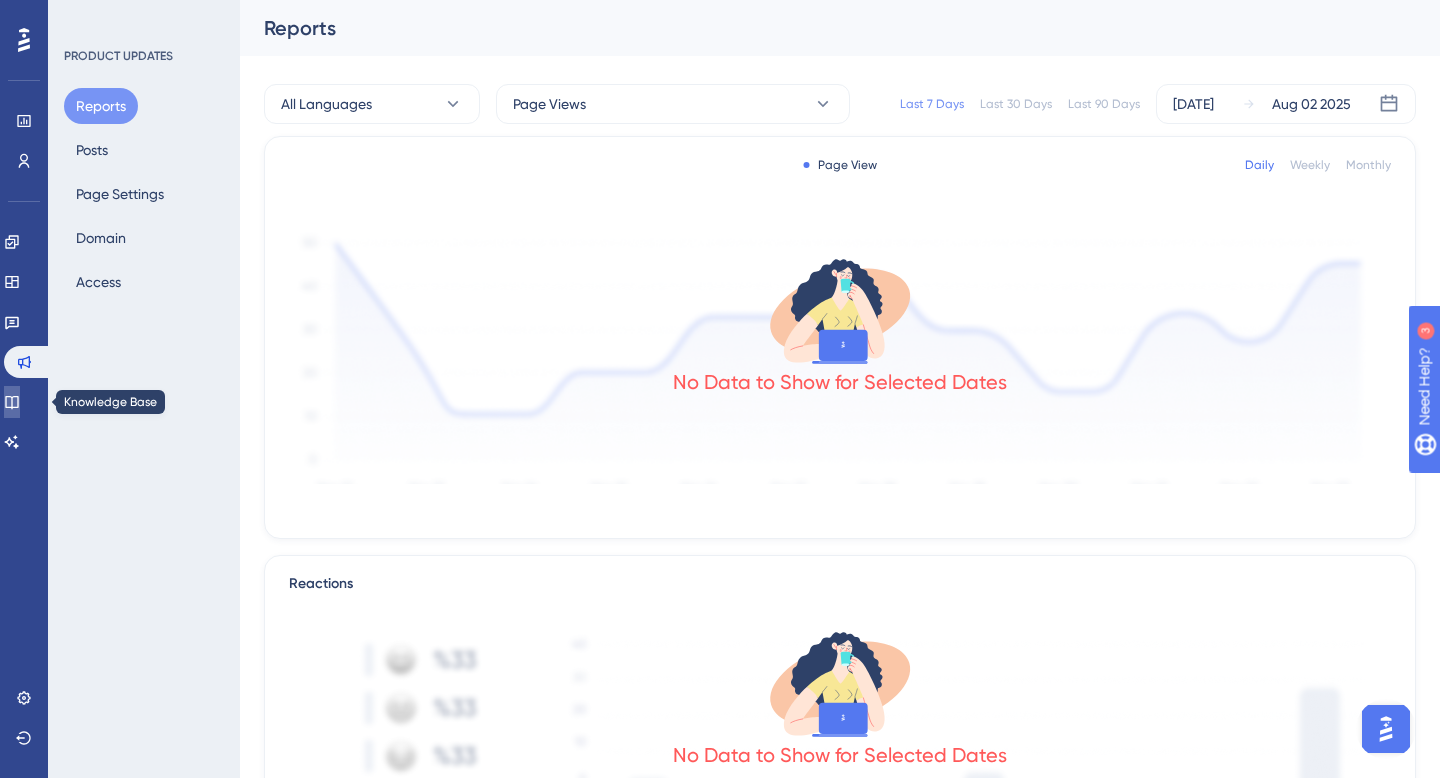 click 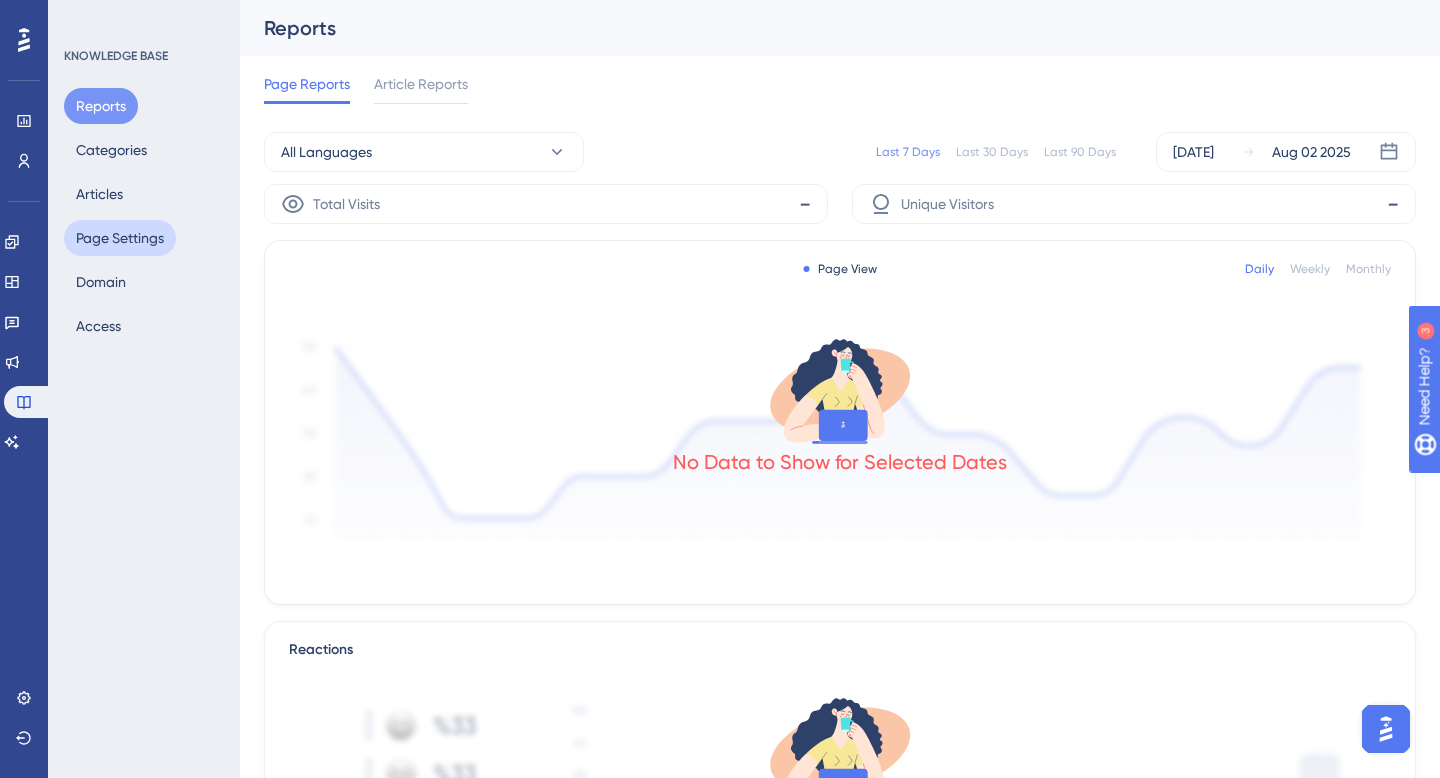 click on "Page Settings" at bounding box center [120, 238] 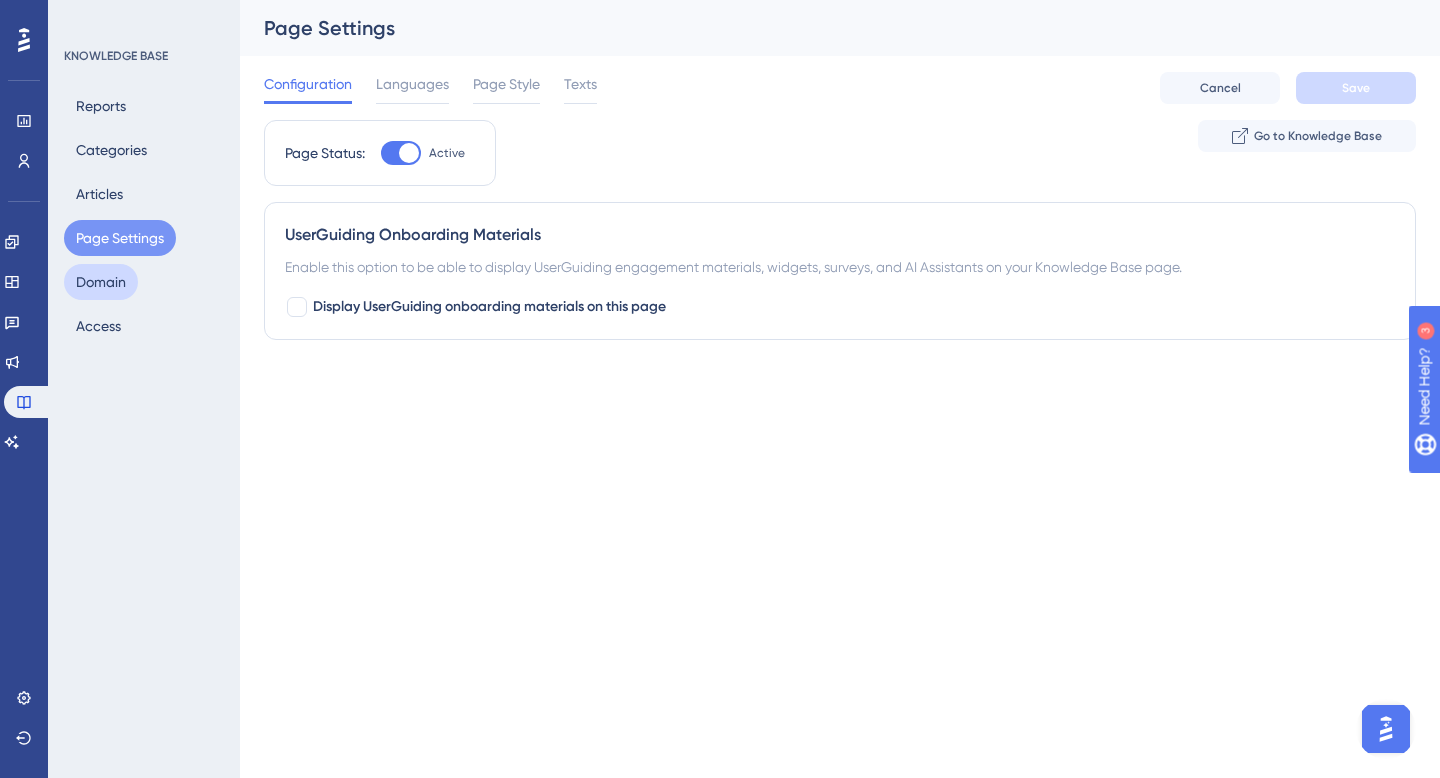 click on "Domain" at bounding box center [101, 282] 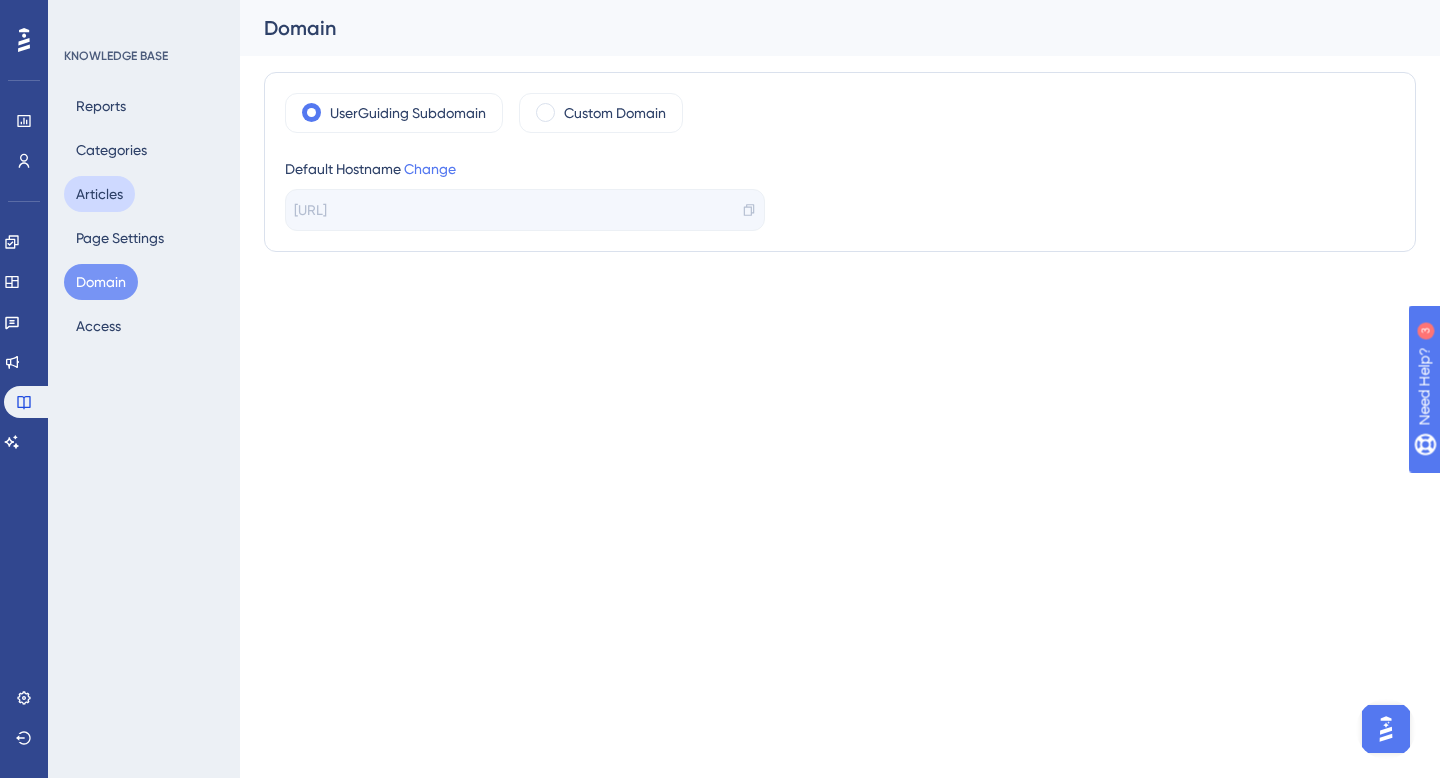 click on "Articles" at bounding box center (99, 194) 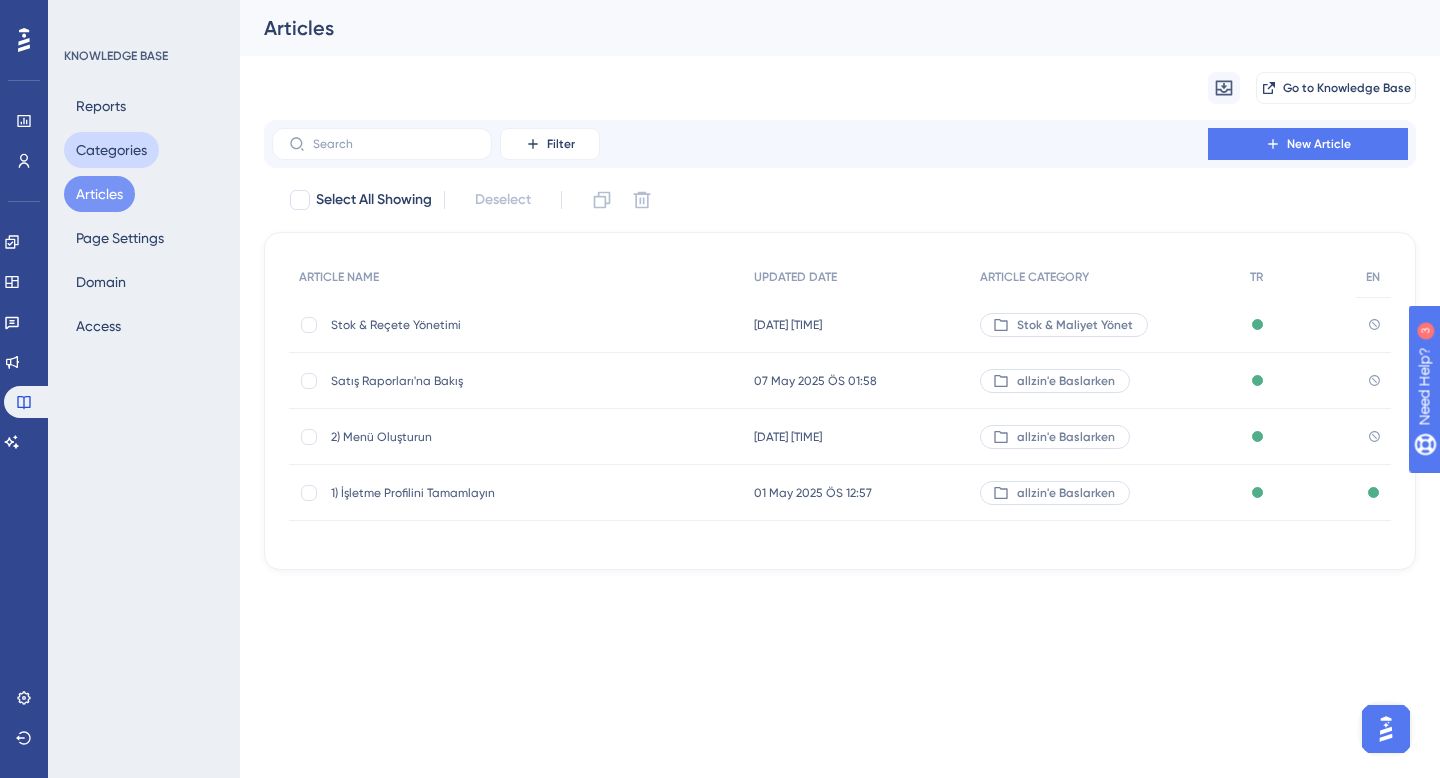 click on "Categories" at bounding box center [111, 150] 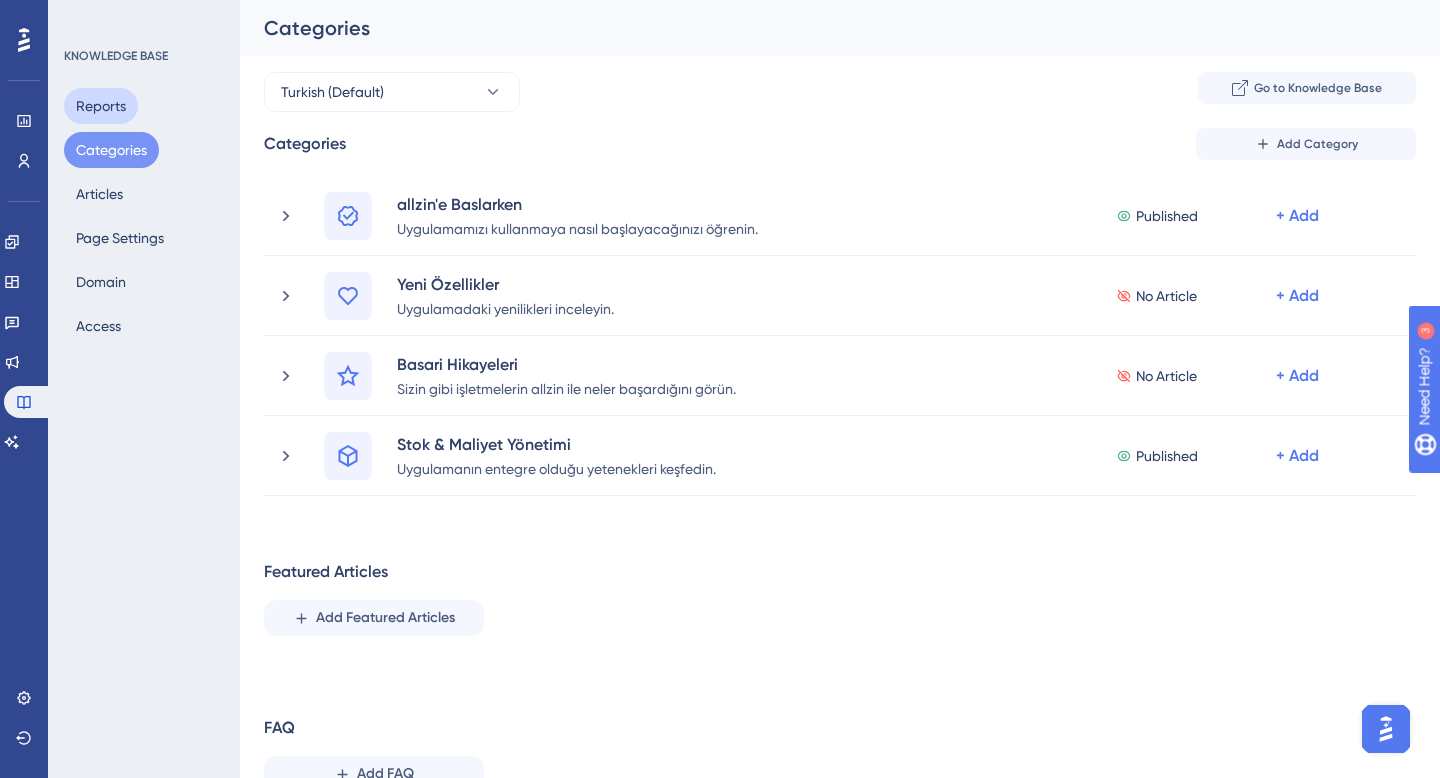 click on "Reports" at bounding box center (101, 106) 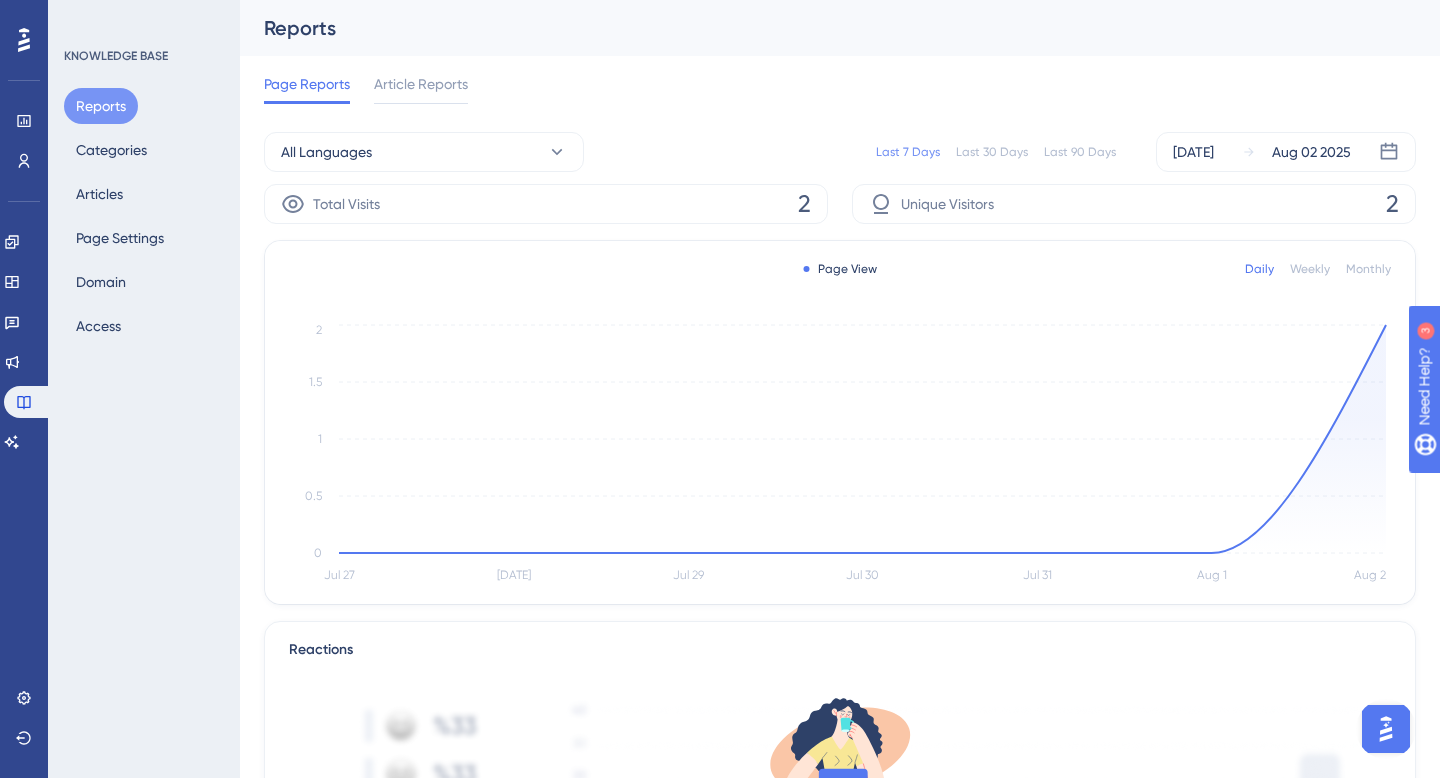 click on "Performance Users Engagement Widgets Feedback Product Updates Knowledge Base AI Assistant Settings Logout" at bounding box center [24, 389] 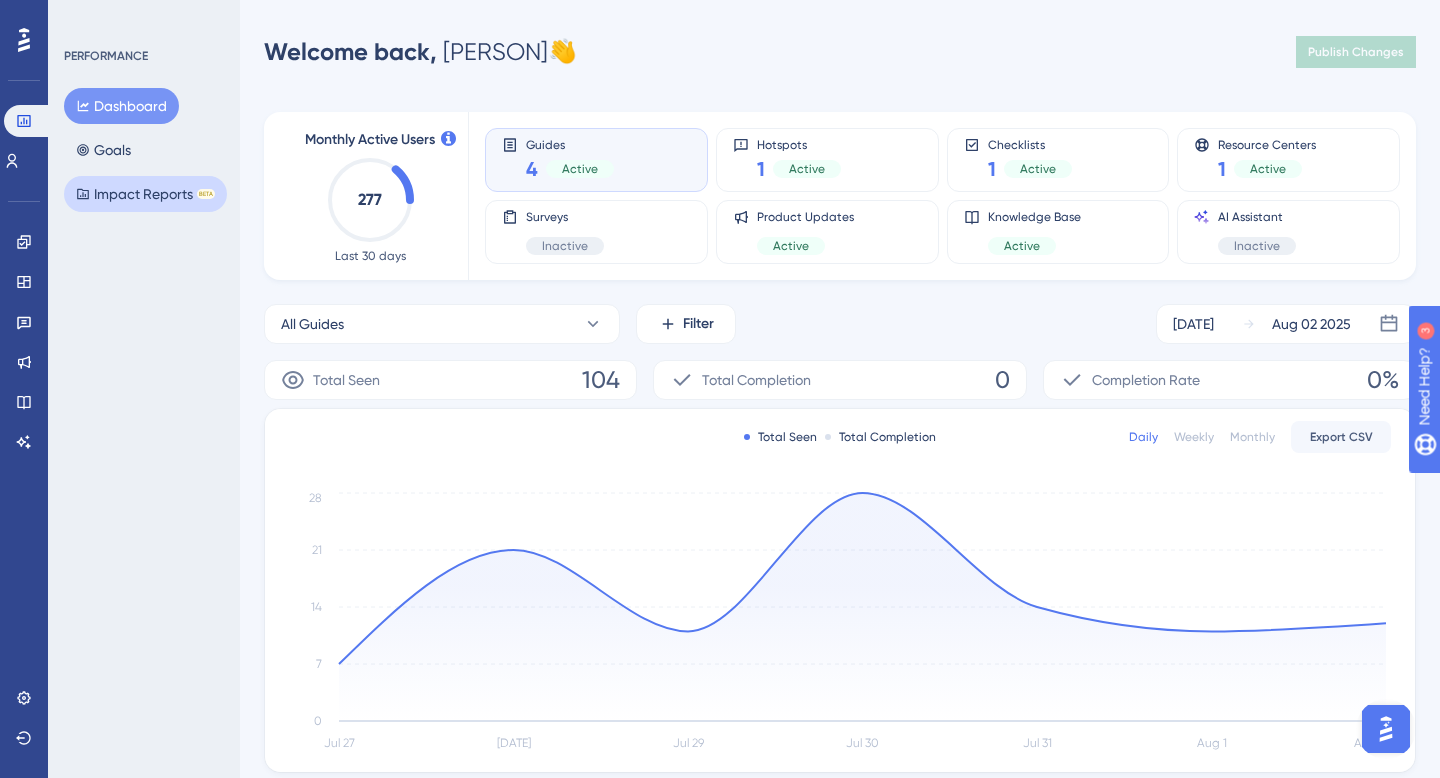 click on "Impact Reports BETA" at bounding box center (145, 194) 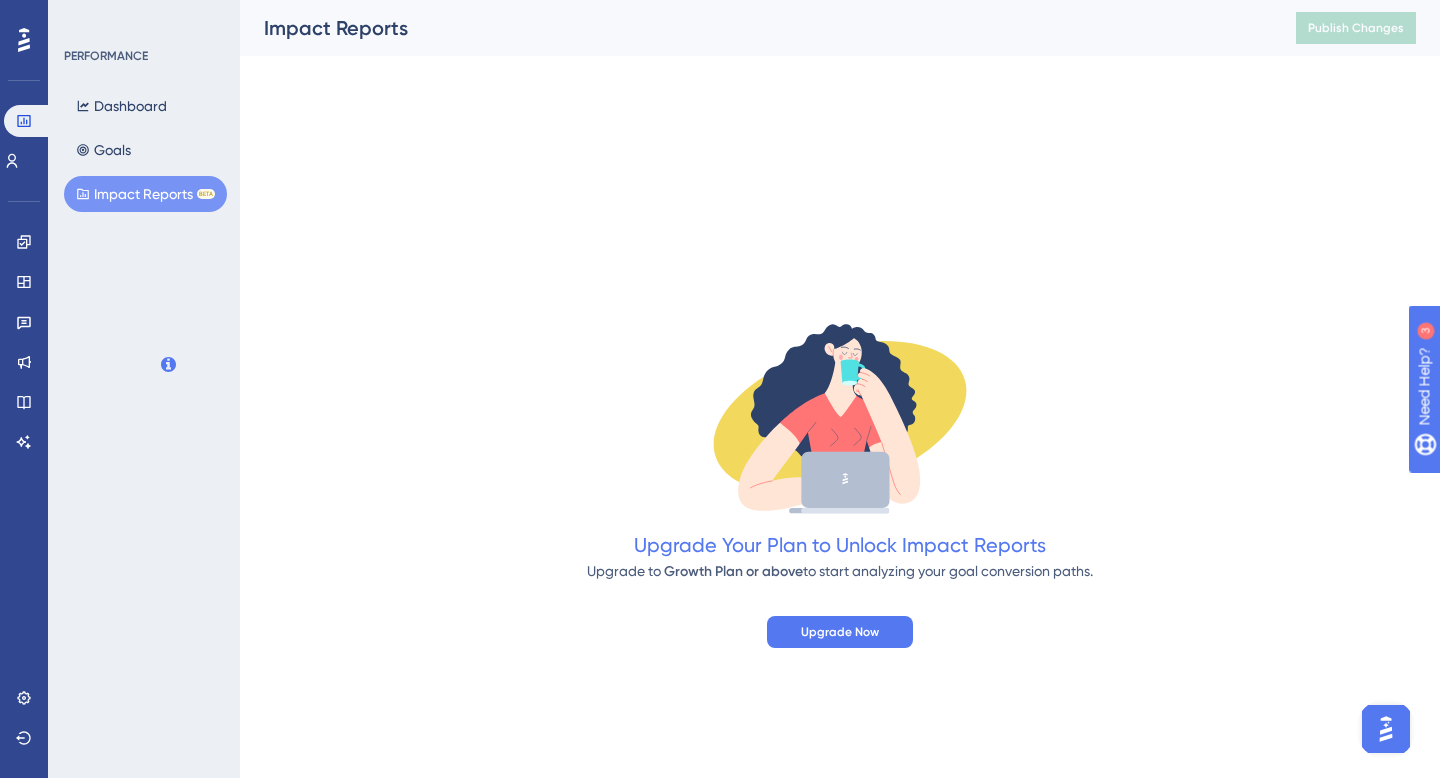 click on "Dashboard Goals Impact Reports BETA" at bounding box center (145, 150) 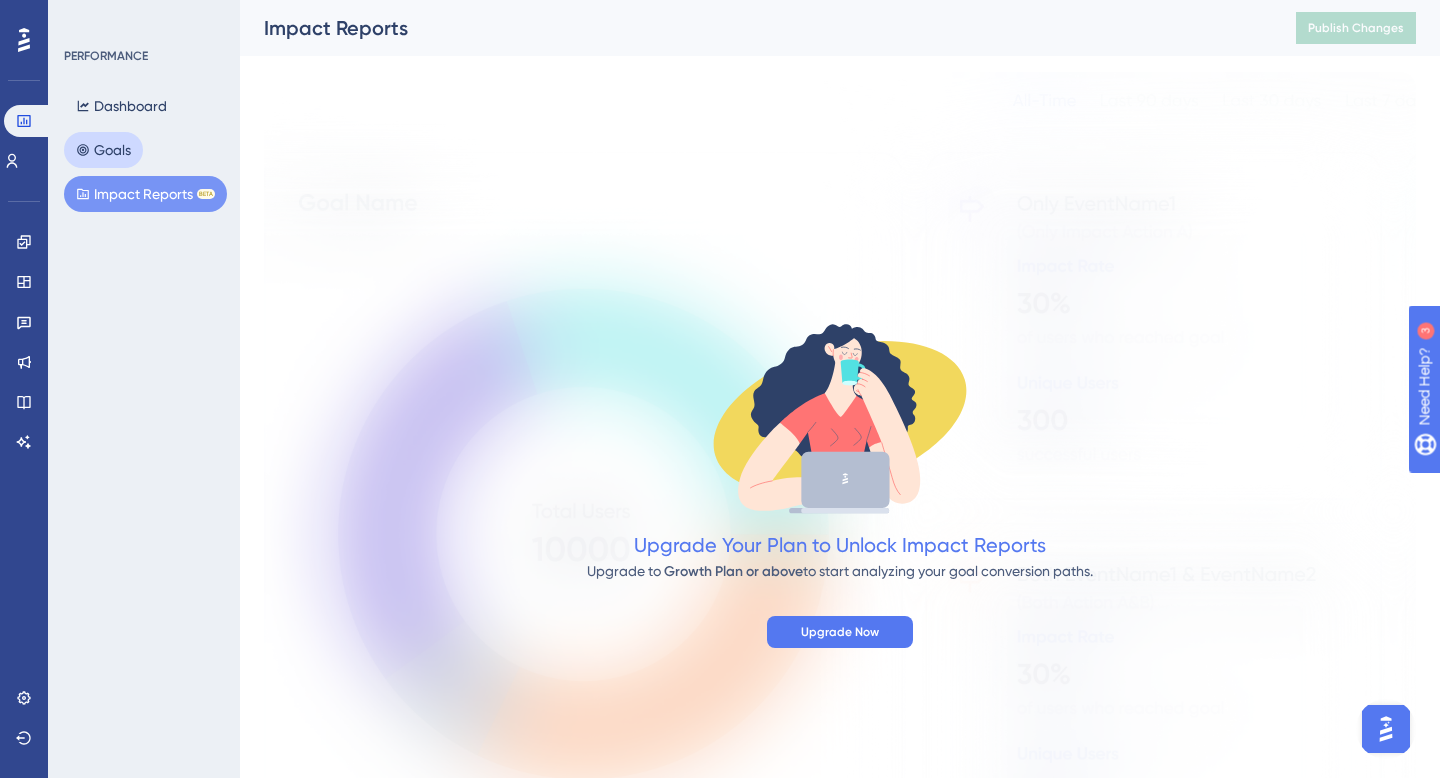 click on "Goals" at bounding box center [103, 150] 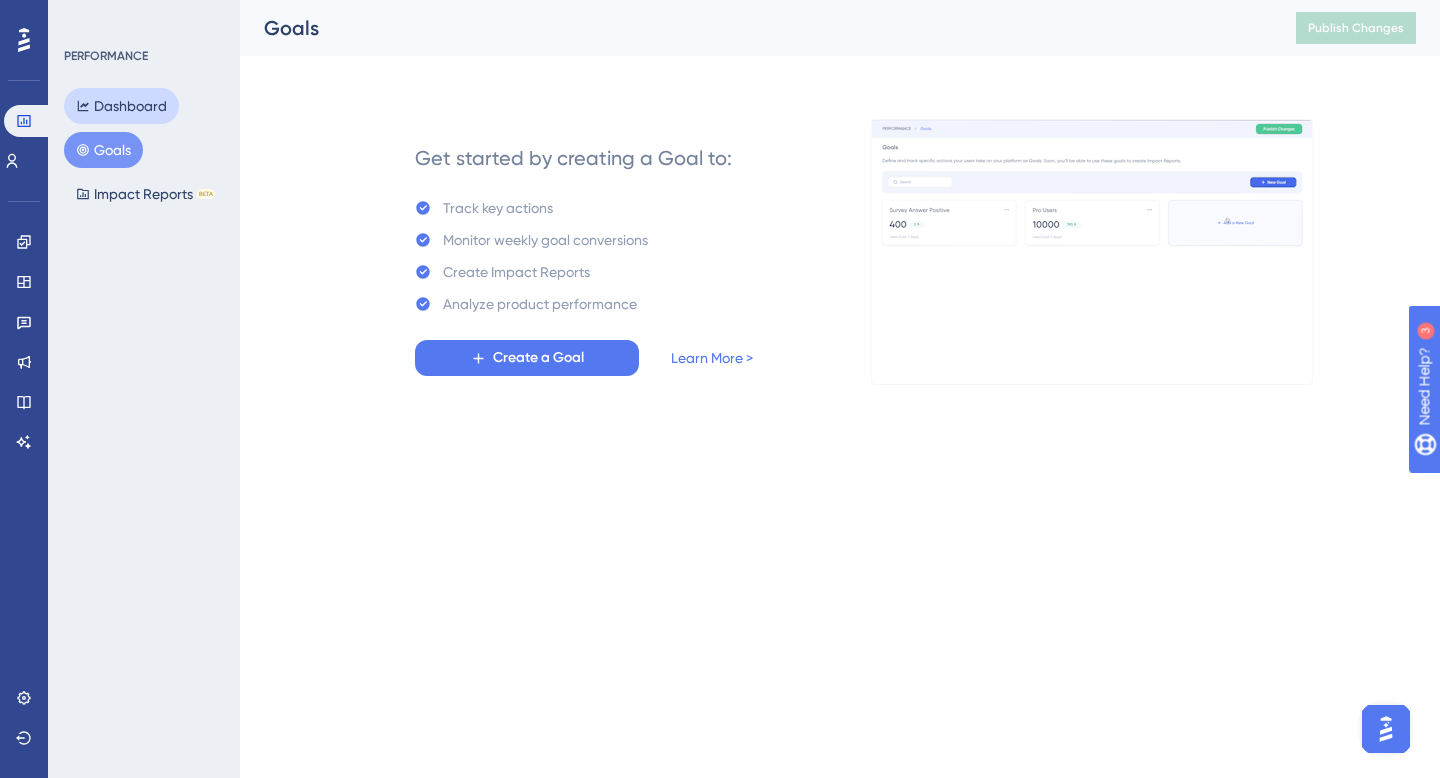 click on "Dashboard" at bounding box center [121, 106] 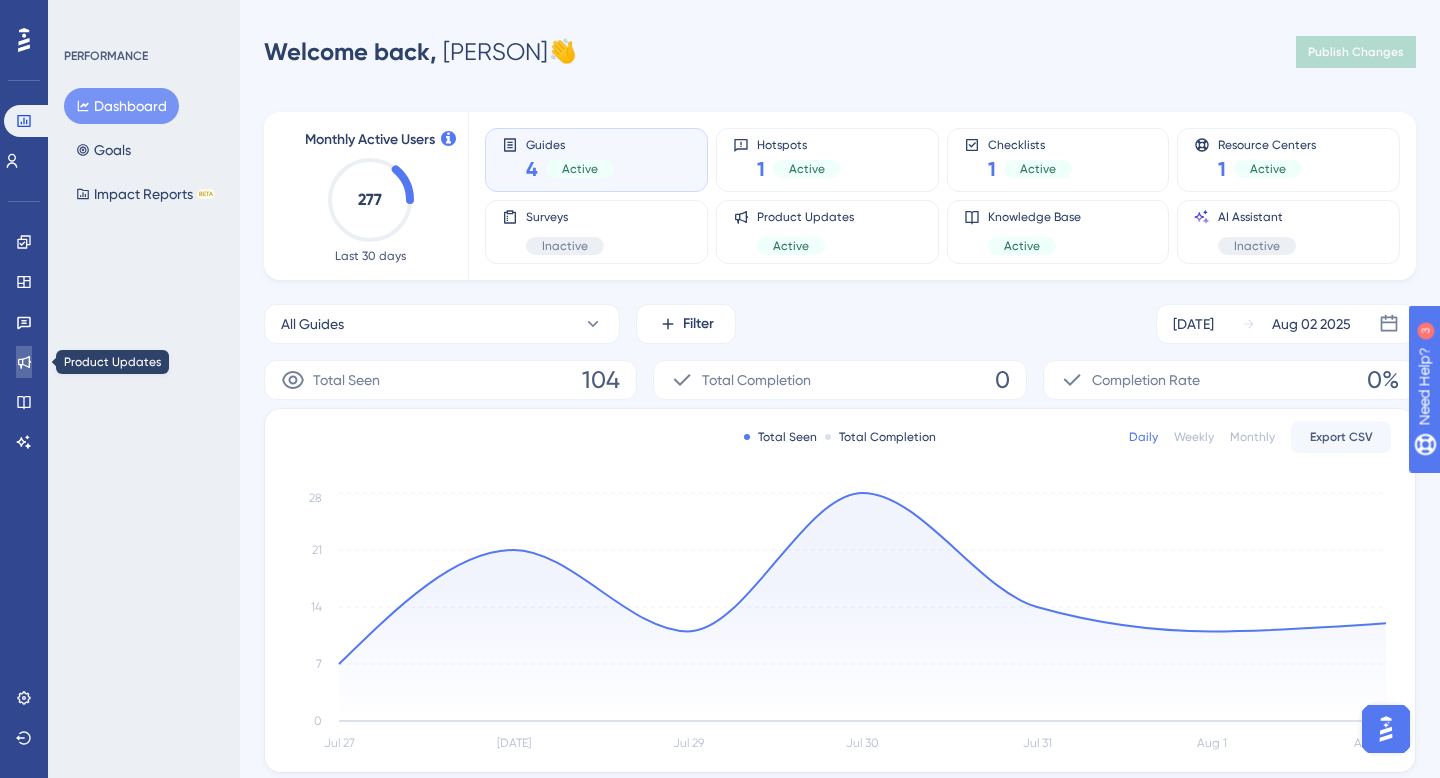 click at bounding box center (24, 362) 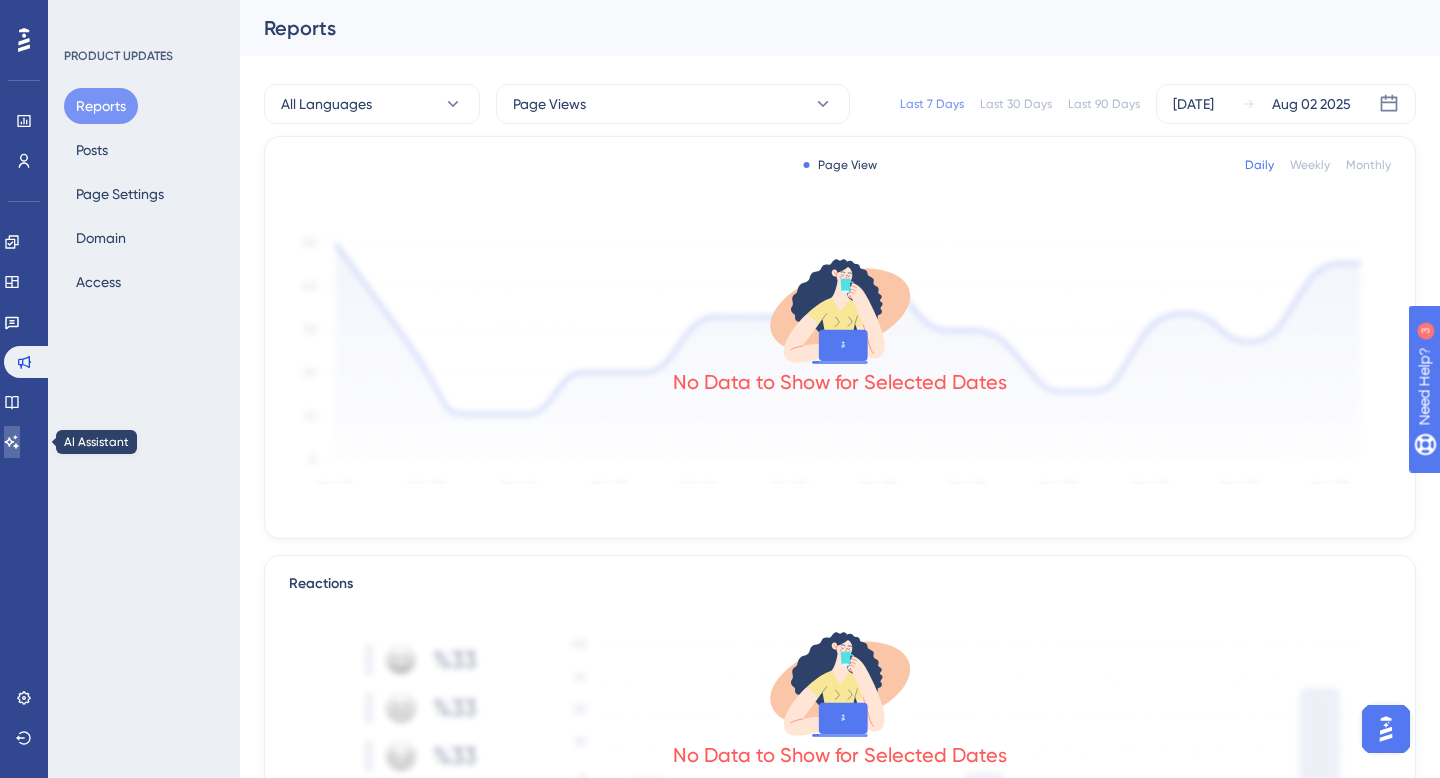 click 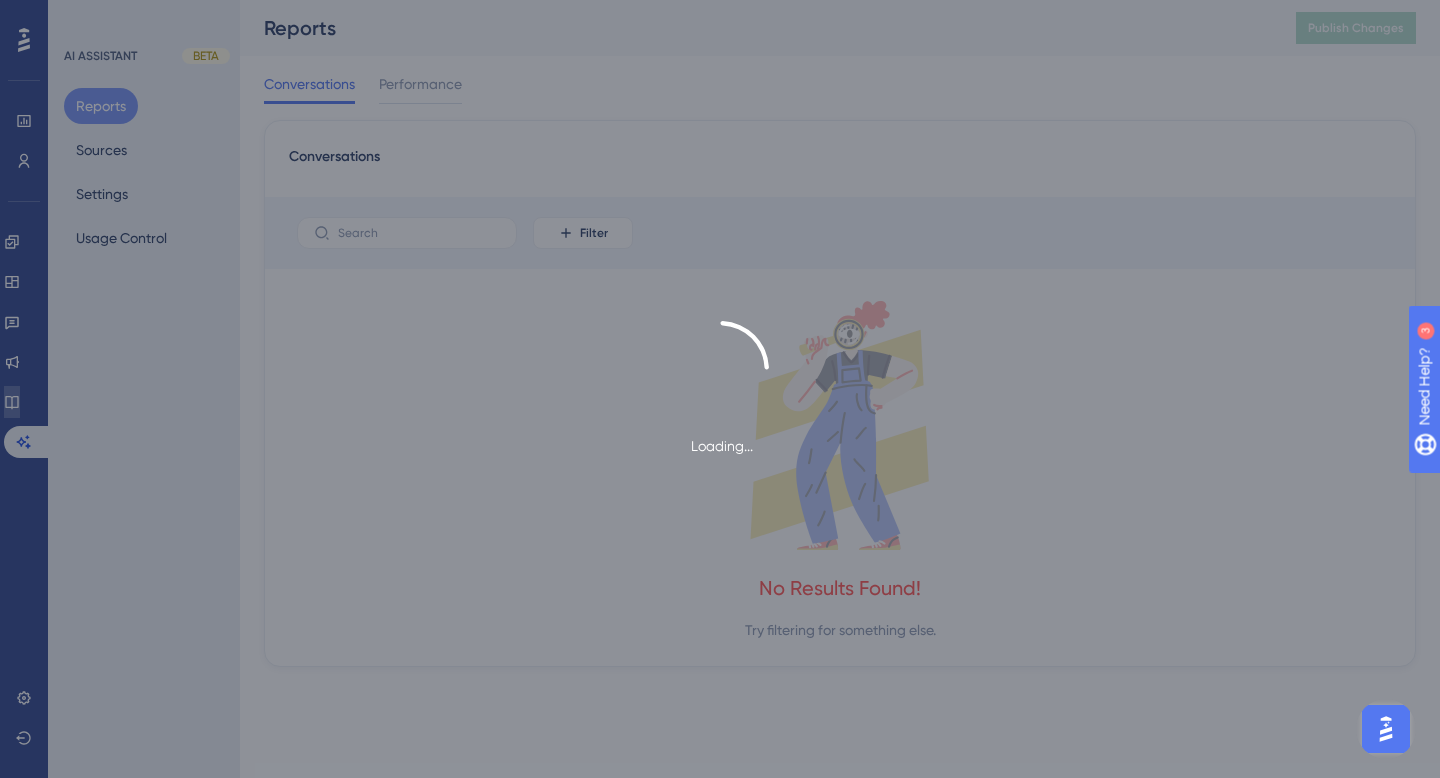click 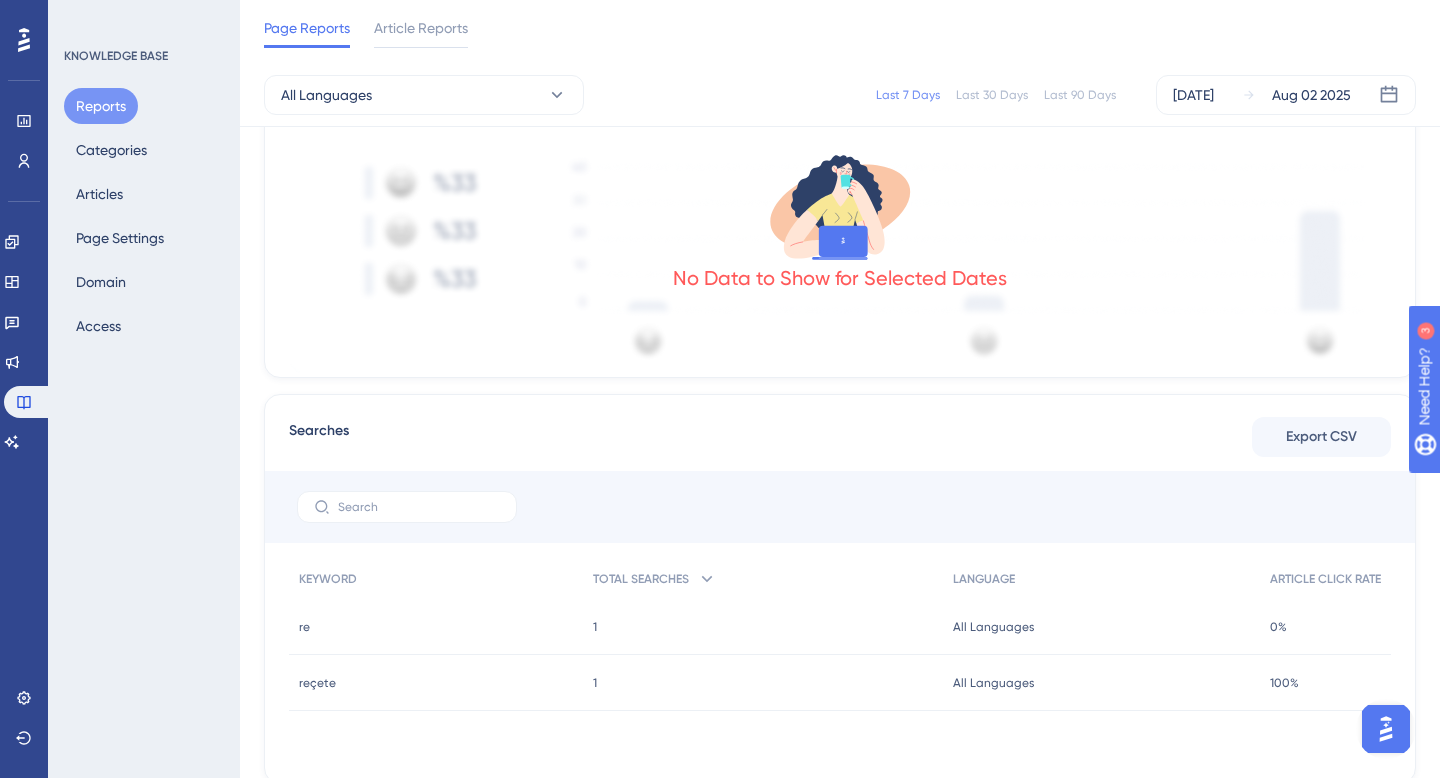 scroll, scrollTop: 605, scrollLeft: 0, axis: vertical 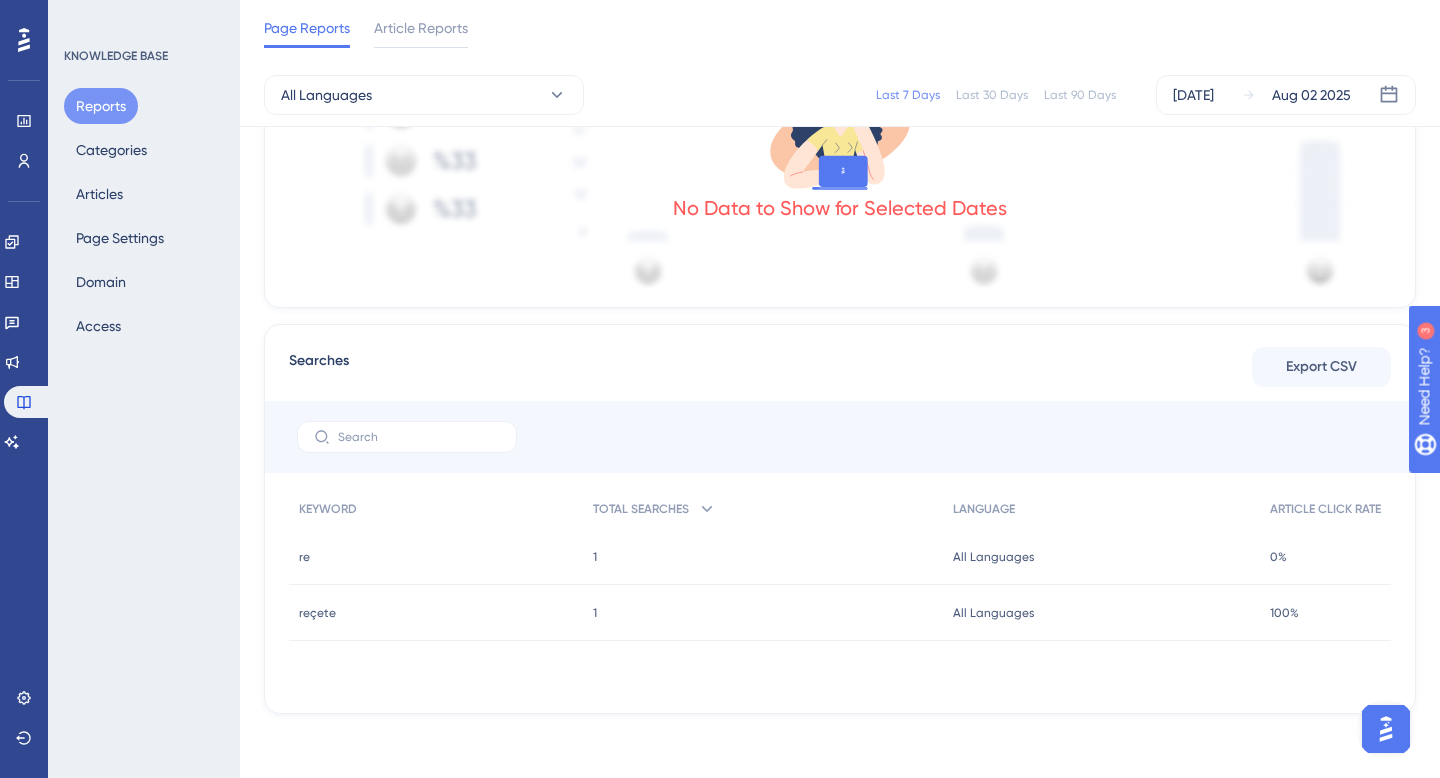 click on "100%" at bounding box center [1284, 613] 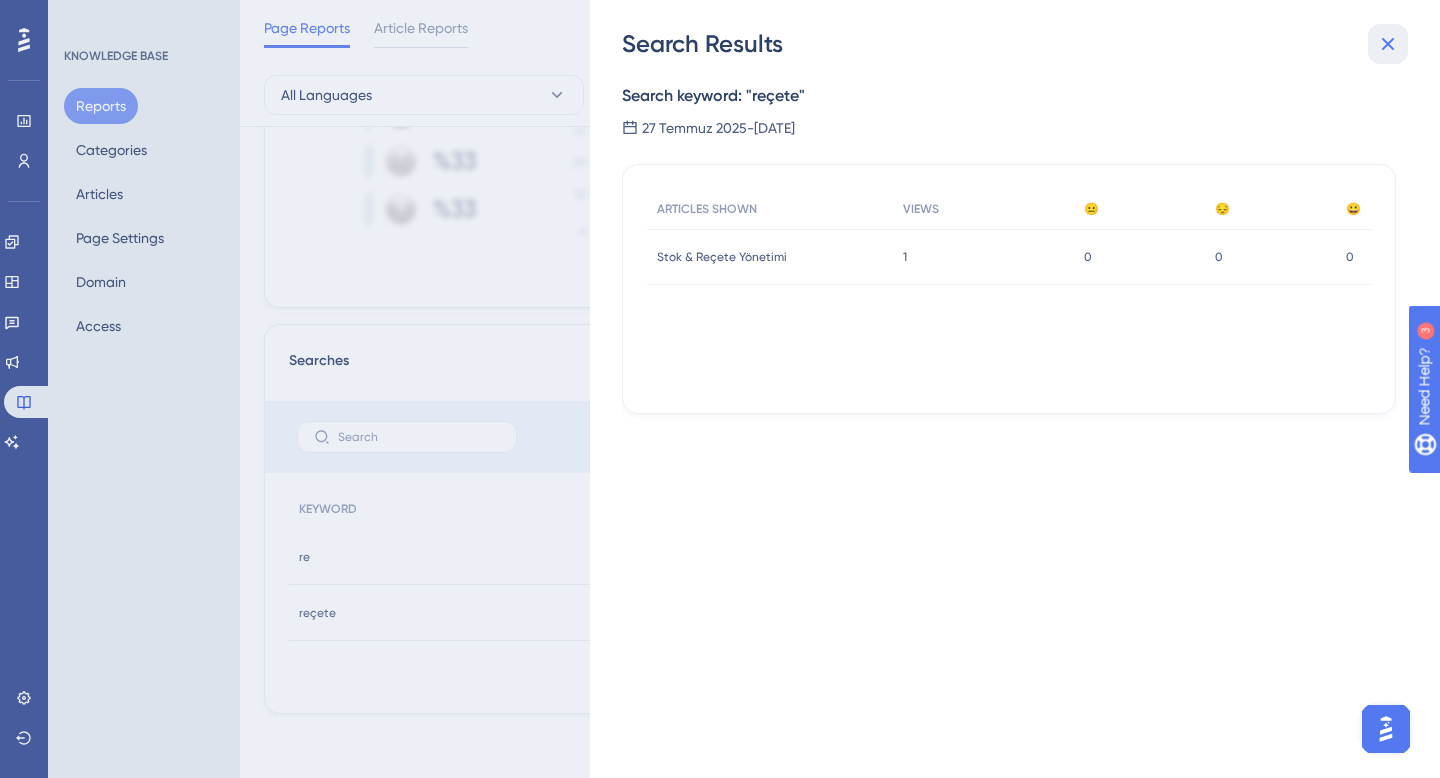 click 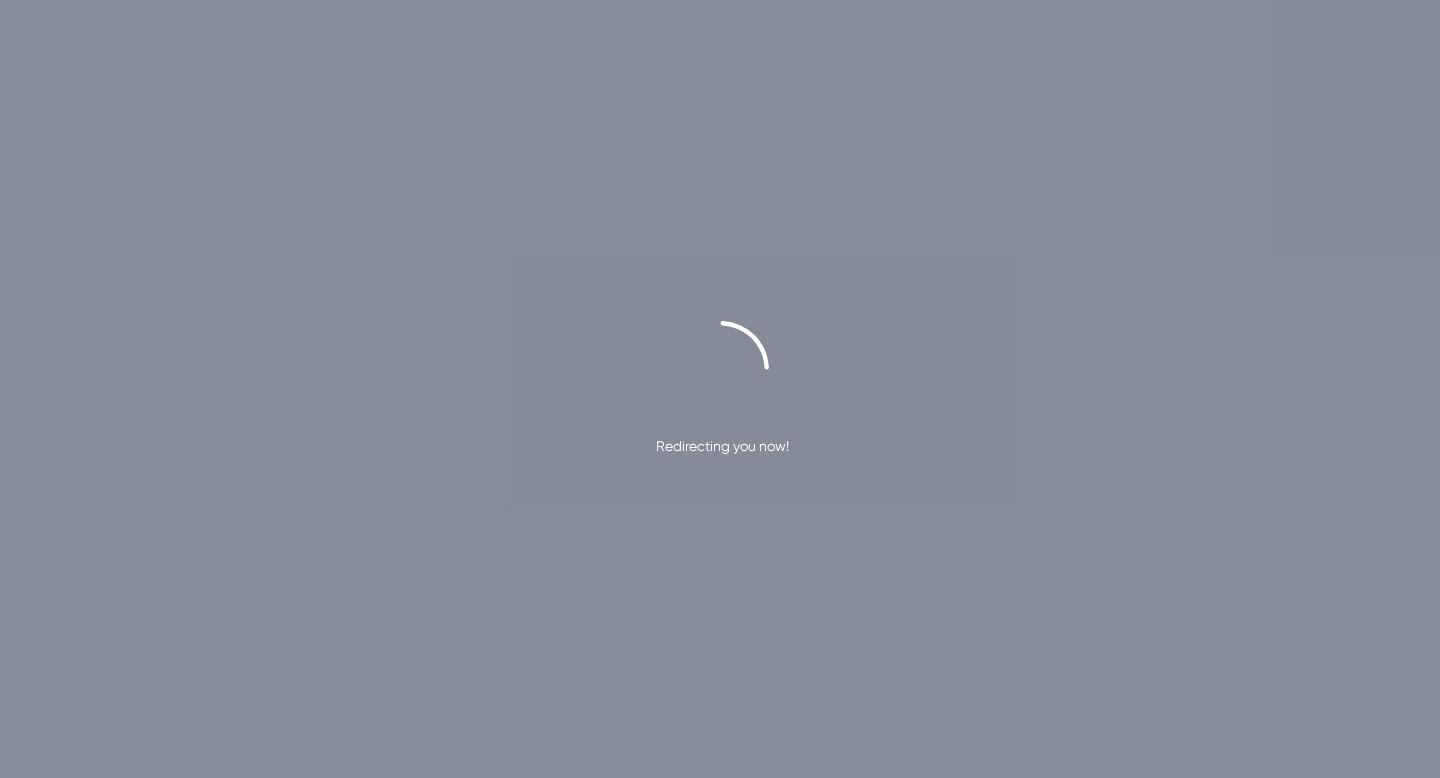 scroll, scrollTop: 0, scrollLeft: 0, axis: both 